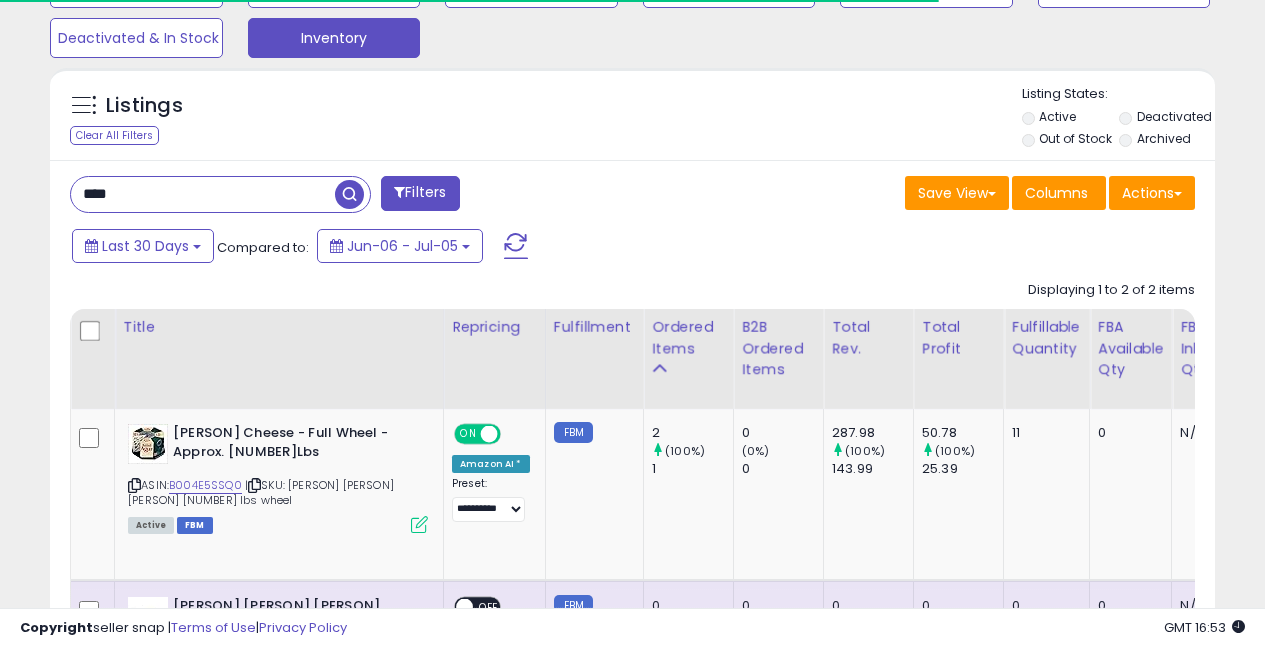scroll, scrollTop: 662, scrollLeft: 0, axis: vertical 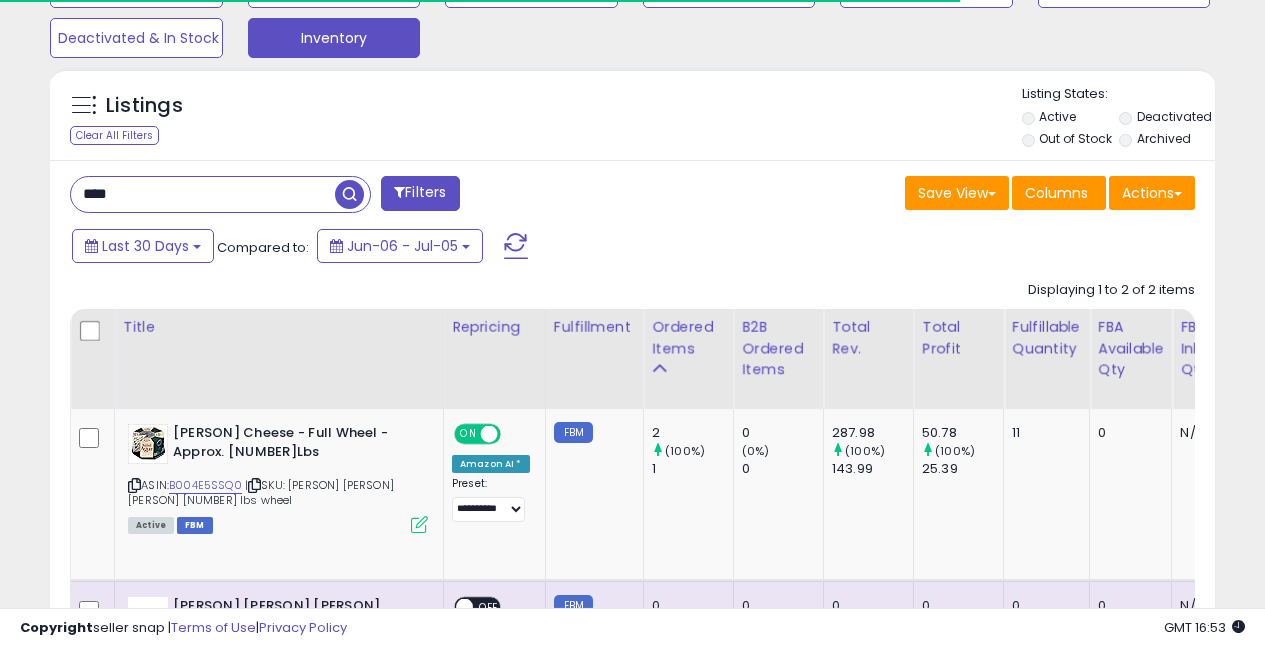 drag, startPoint x: 90, startPoint y: 177, endPoint x: 14, endPoint y: 172, distance: 76.1643 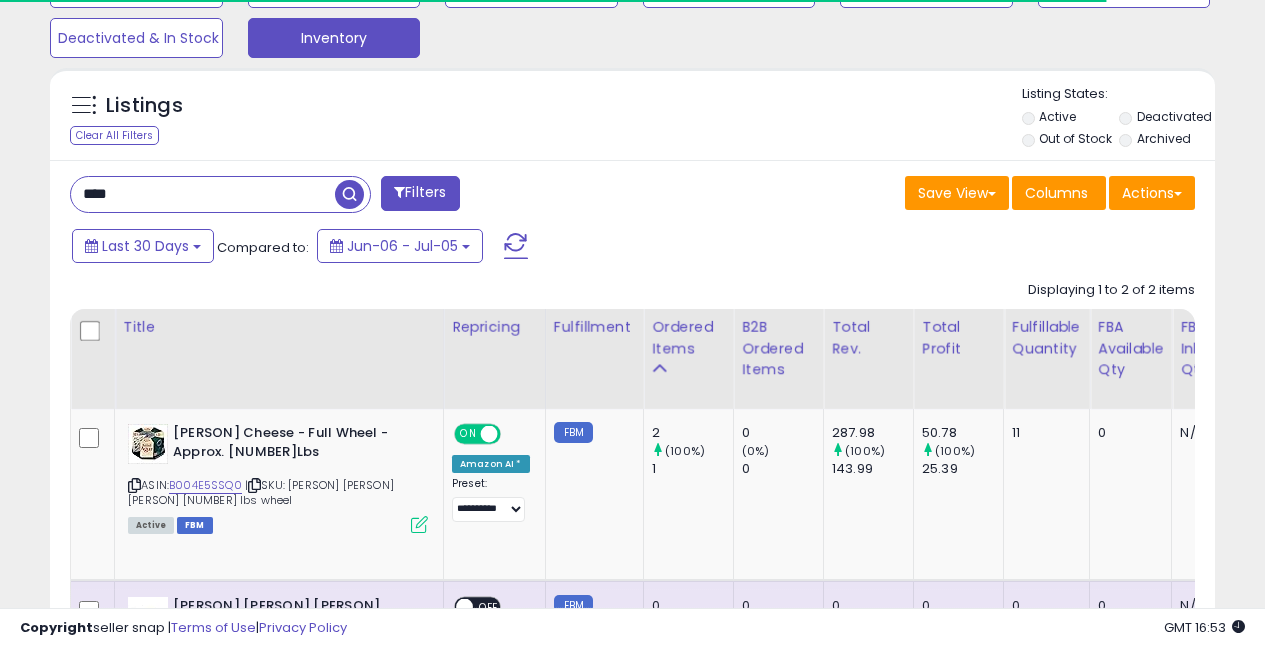 drag, startPoint x: 133, startPoint y: 190, endPoint x: 36, endPoint y: 170, distance: 99.0404 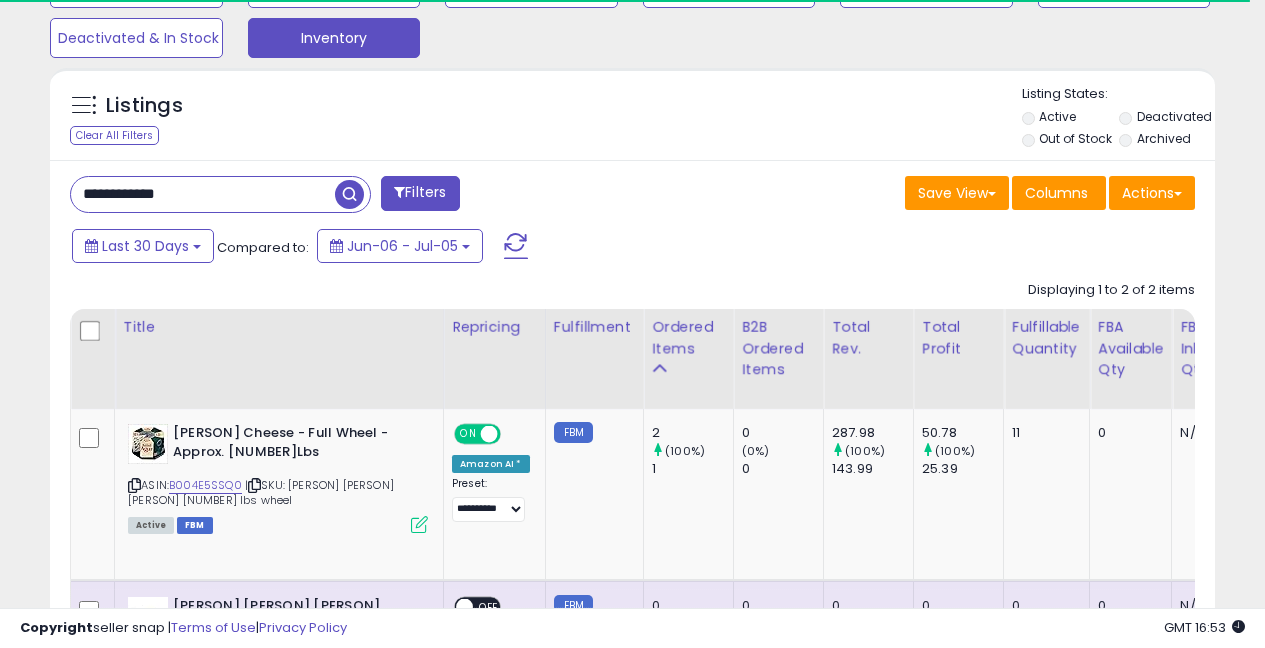 type on "**********" 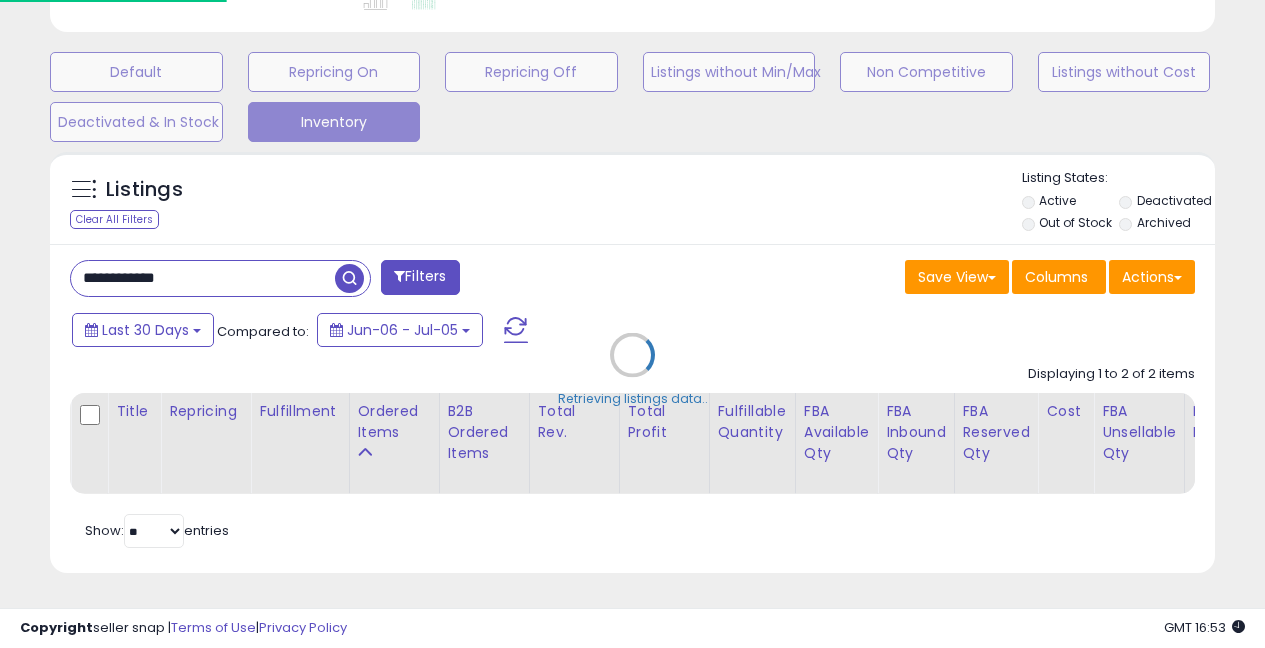 scroll, scrollTop: 999590, scrollLeft: 999317, axis: both 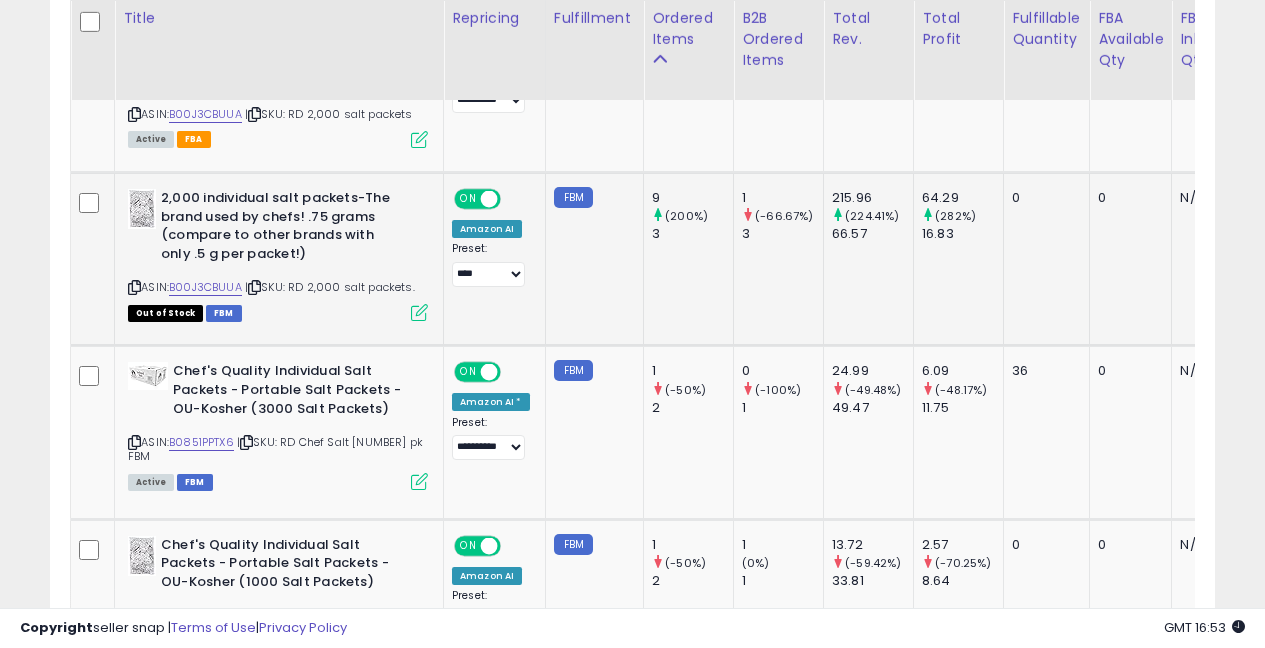 click at bounding box center (419, 312) 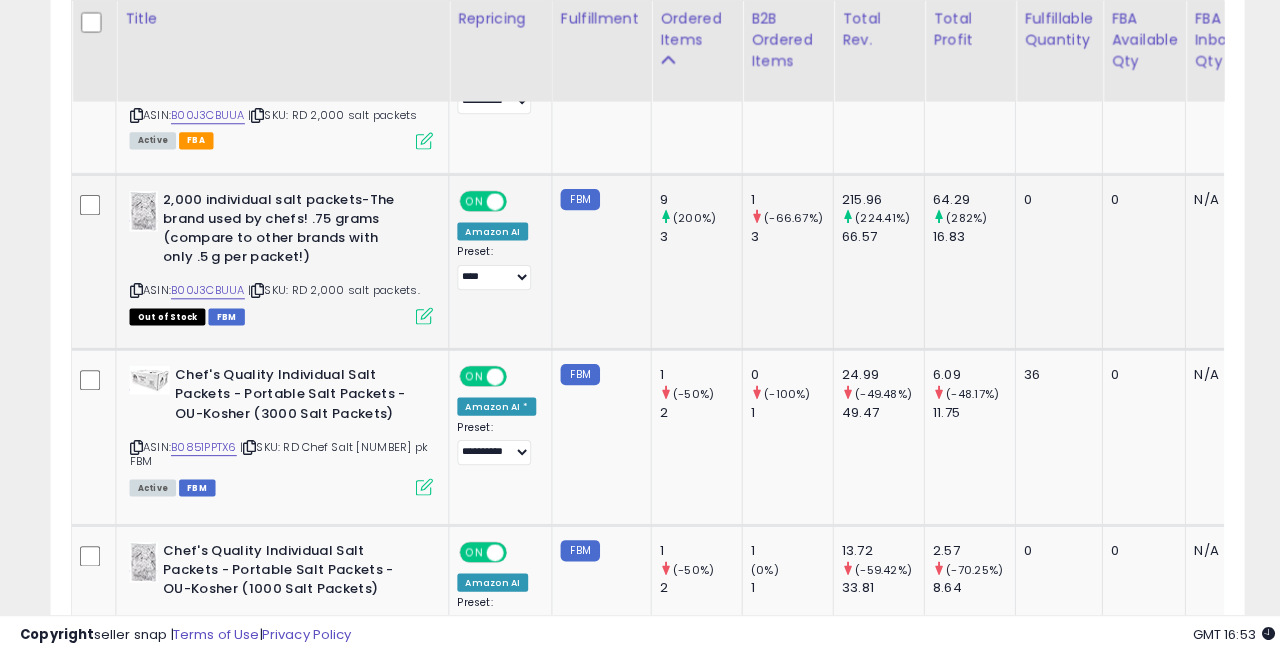 scroll, scrollTop: 999590, scrollLeft: 999317, axis: both 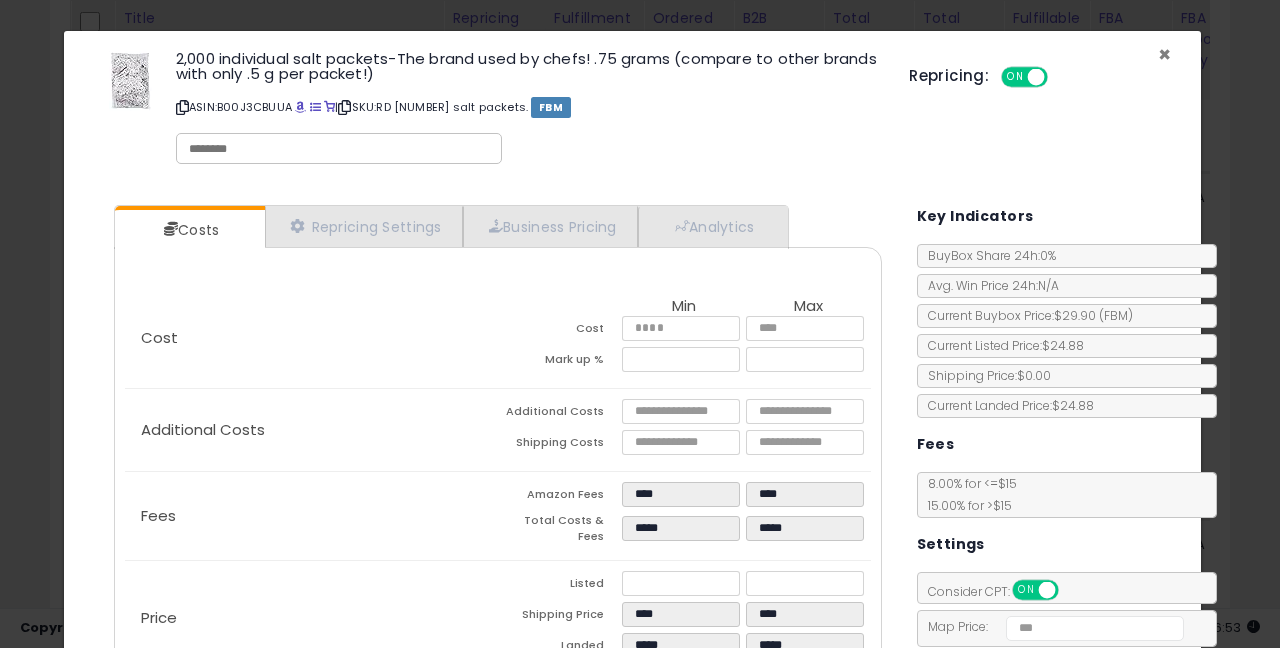 click on "×" at bounding box center (1164, 54) 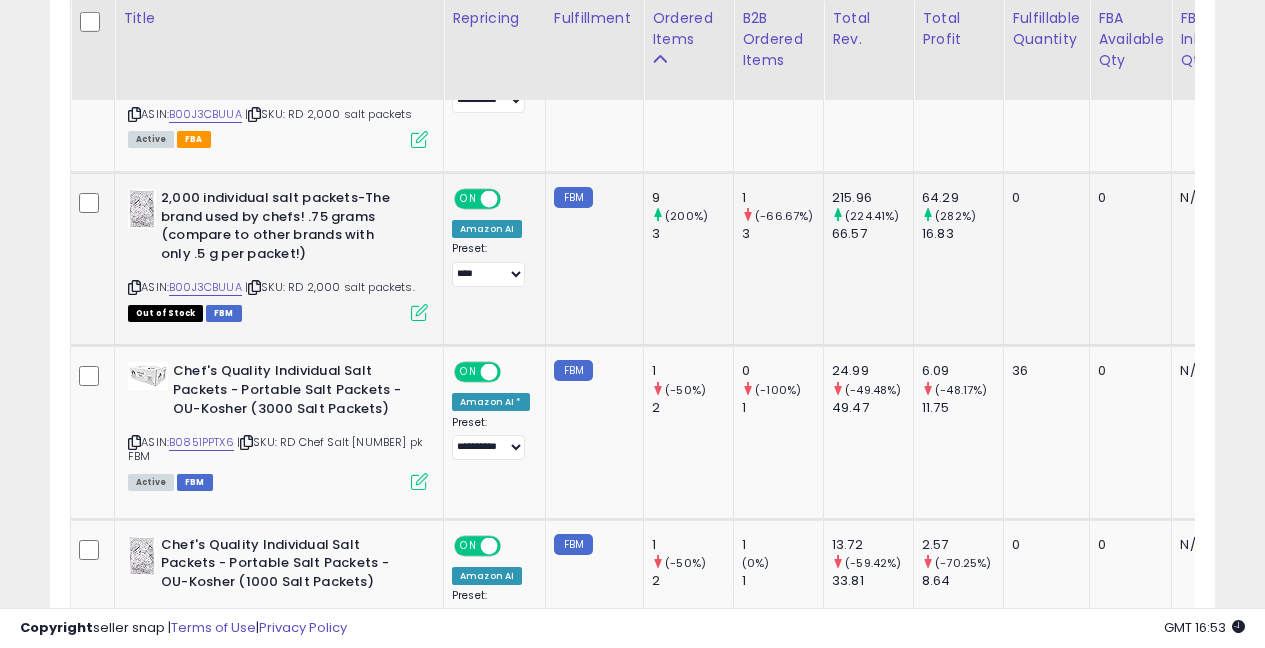 scroll, scrollTop: 410, scrollLeft: 673, axis: both 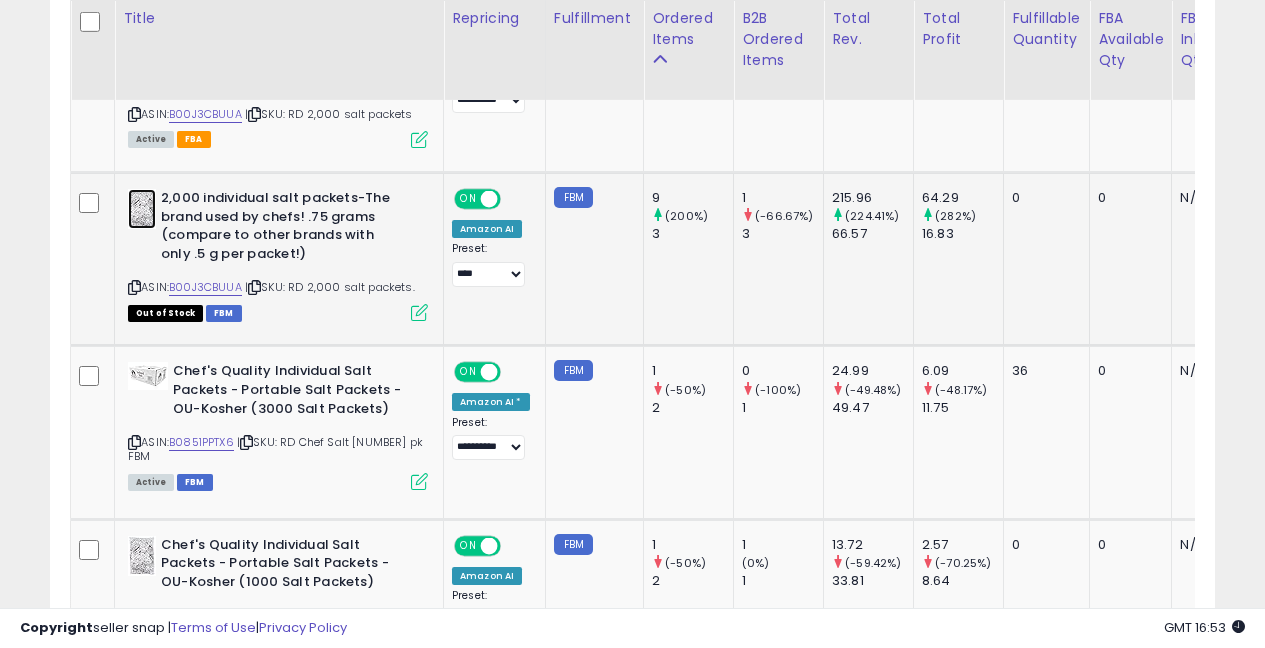 click at bounding box center [142, 209] 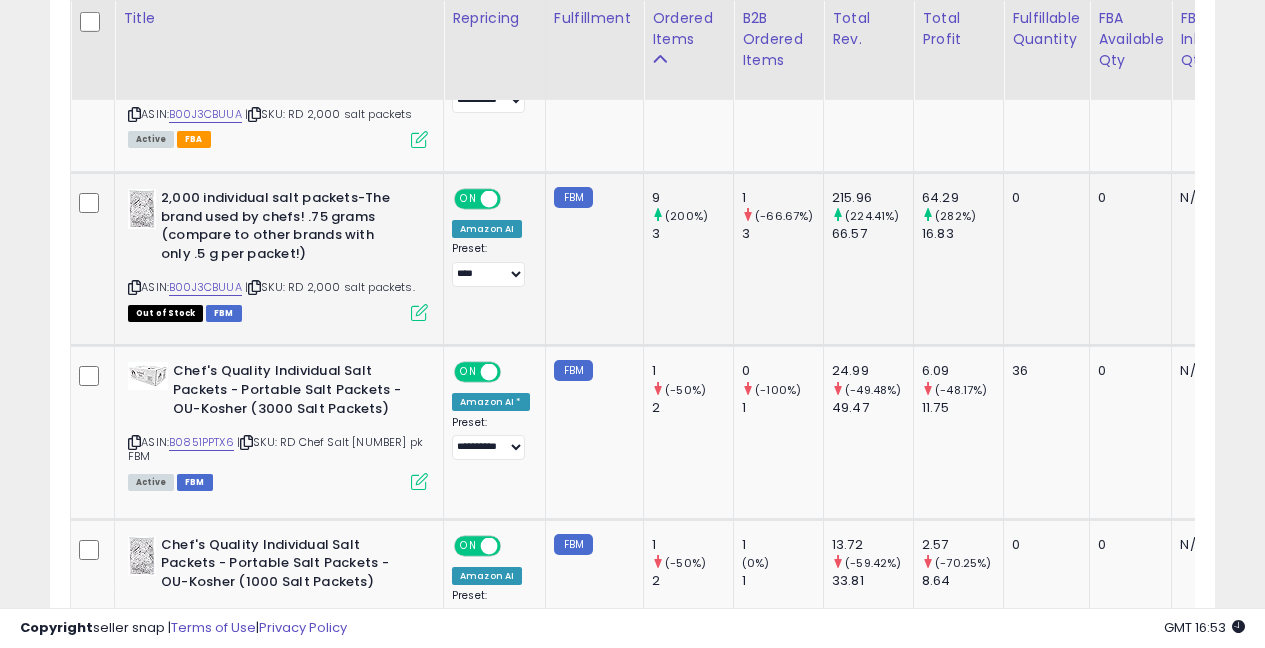 click at bounding box center [419, 312] 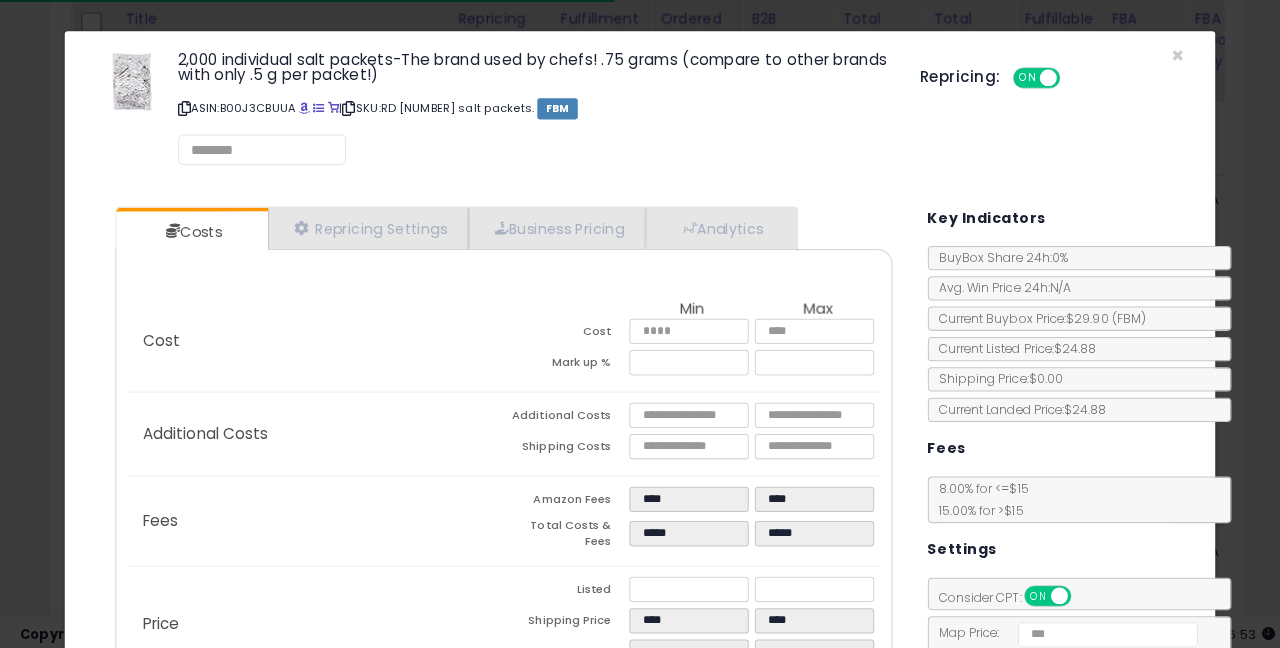 scroll, scrollTop: 999590, scrollLeft: 999317, axis: both 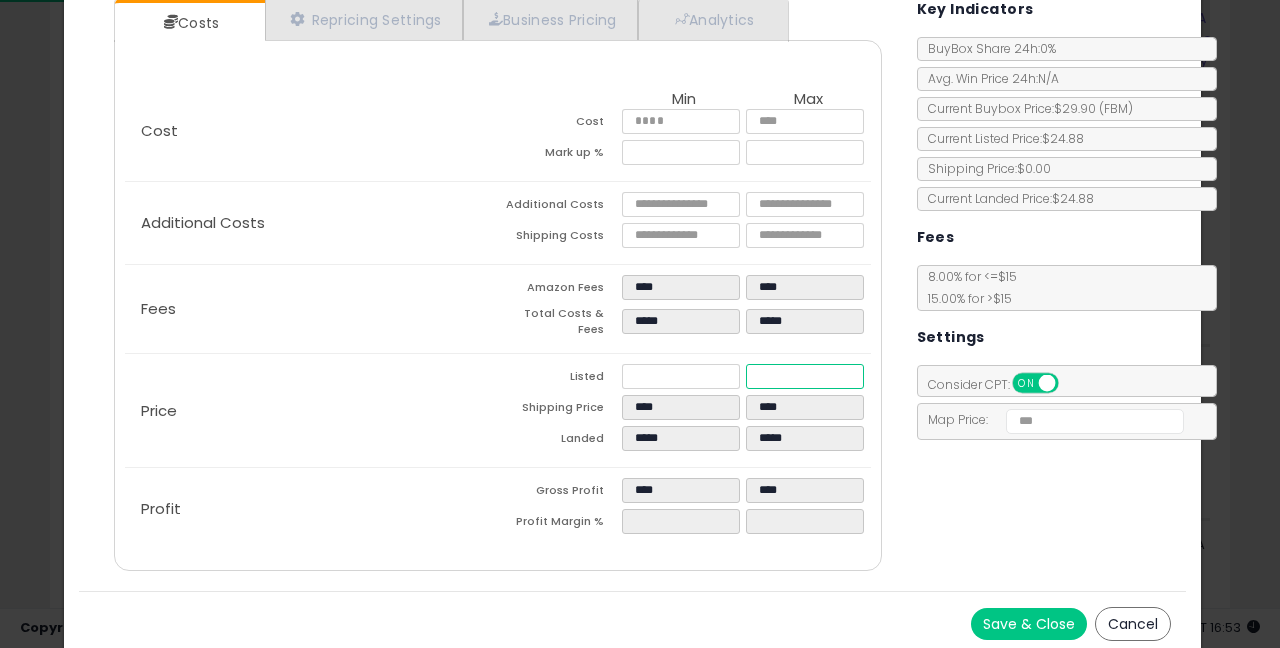 drag, startPoint x: 668, startPoint y: 345, endPoint x: 658, endPoint y: 342, distance: 10.440307 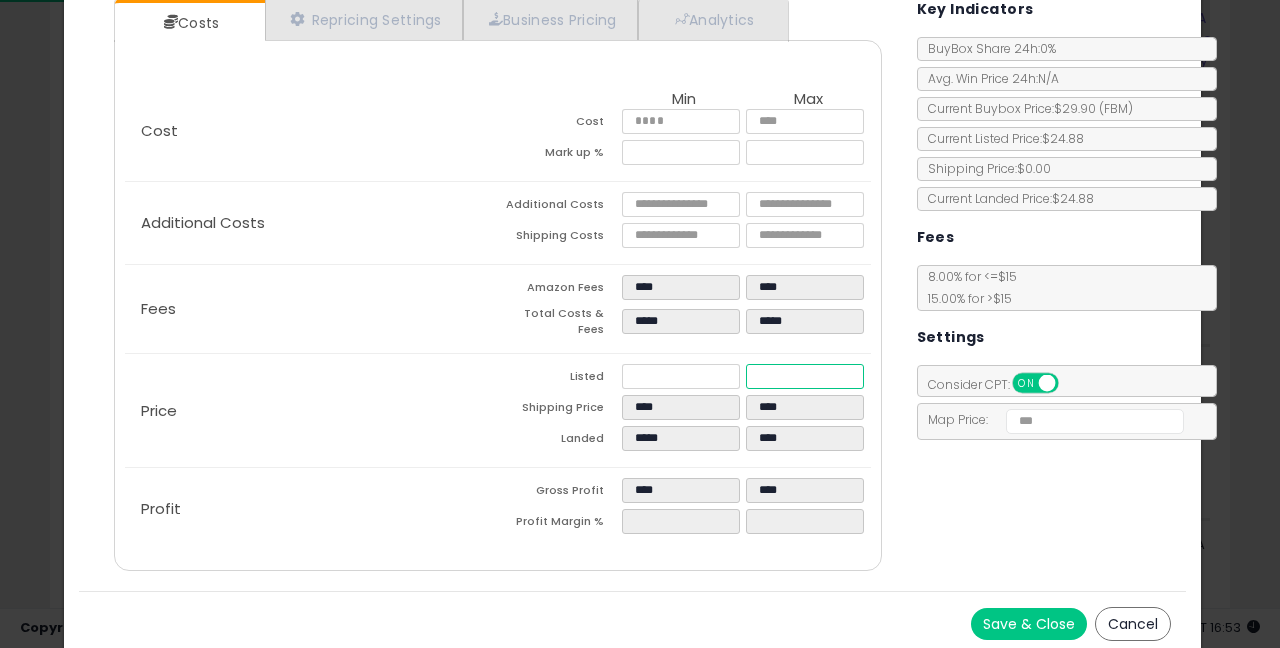 type on "****" 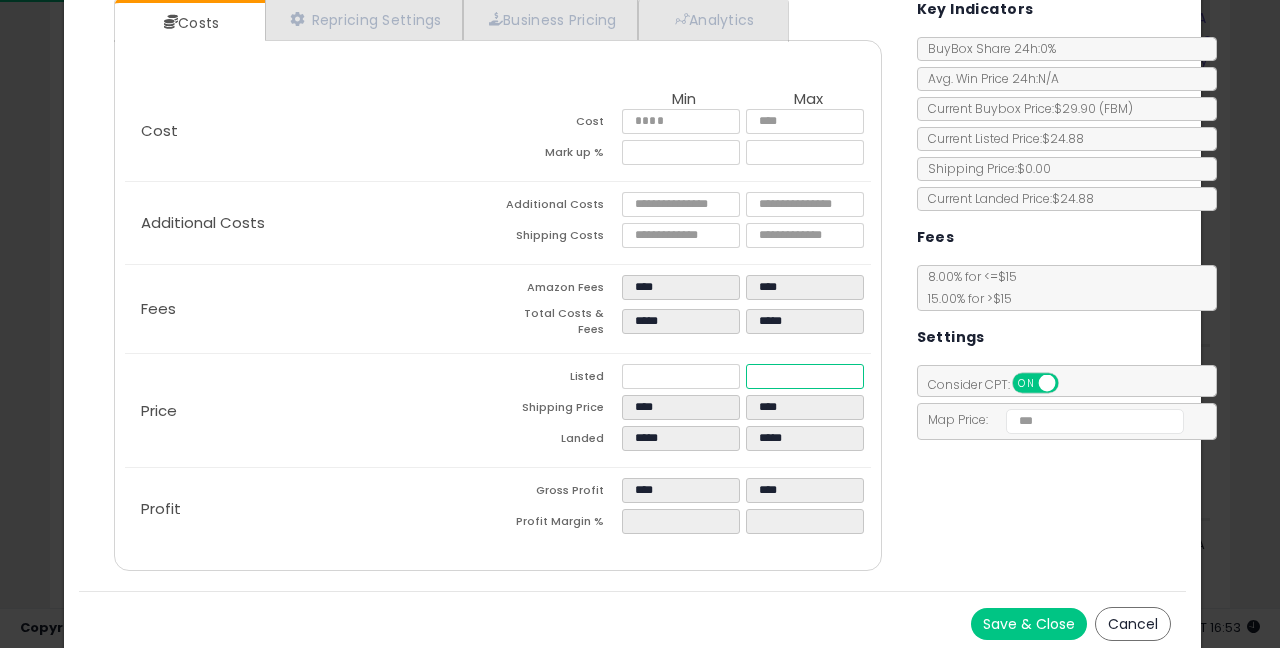 type on "****" 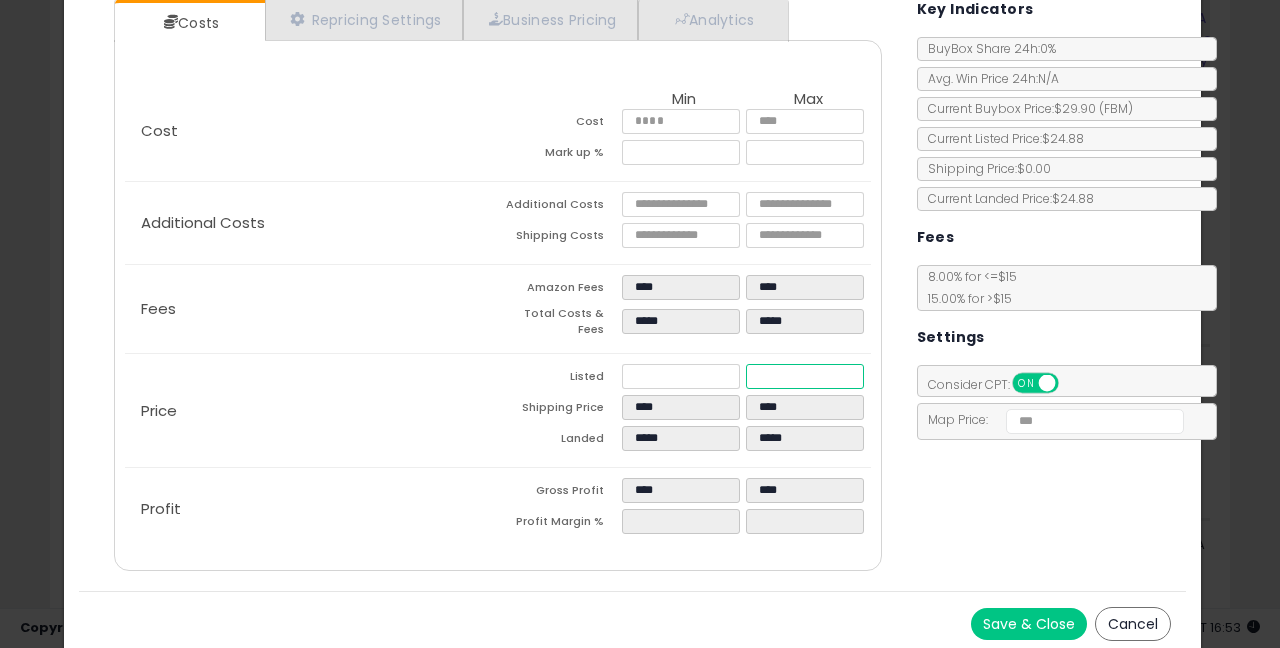 type on "*****" 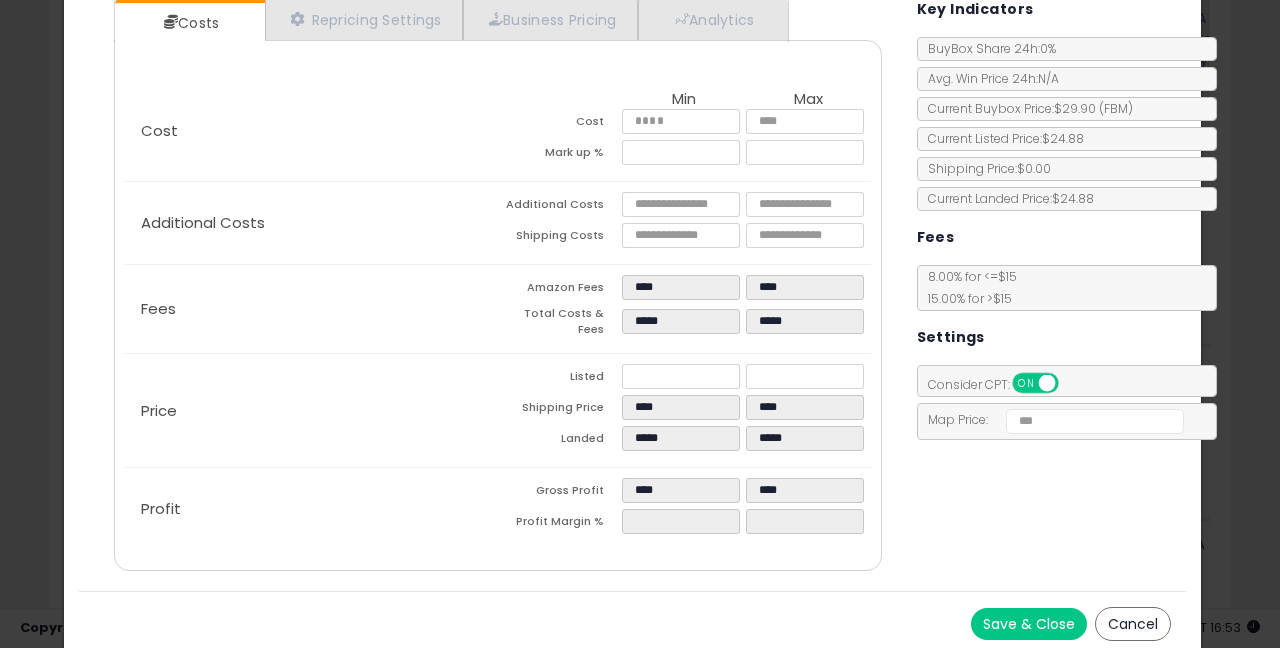 click on "Price
Listed
*****
*****
Shipping Price
****
****
Landed
*****
*****" 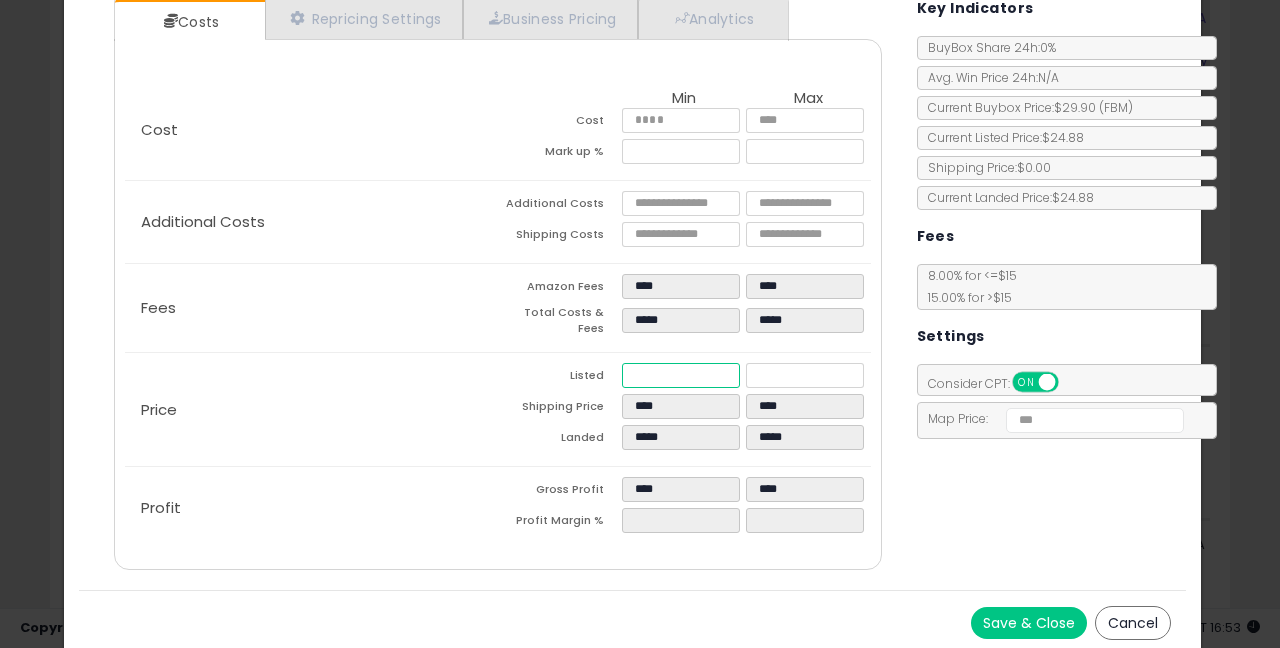 drag, startPoint x: 670, startPoint y: 367, endPoint x: 567, endPoint y: 334, distance: 108.157295 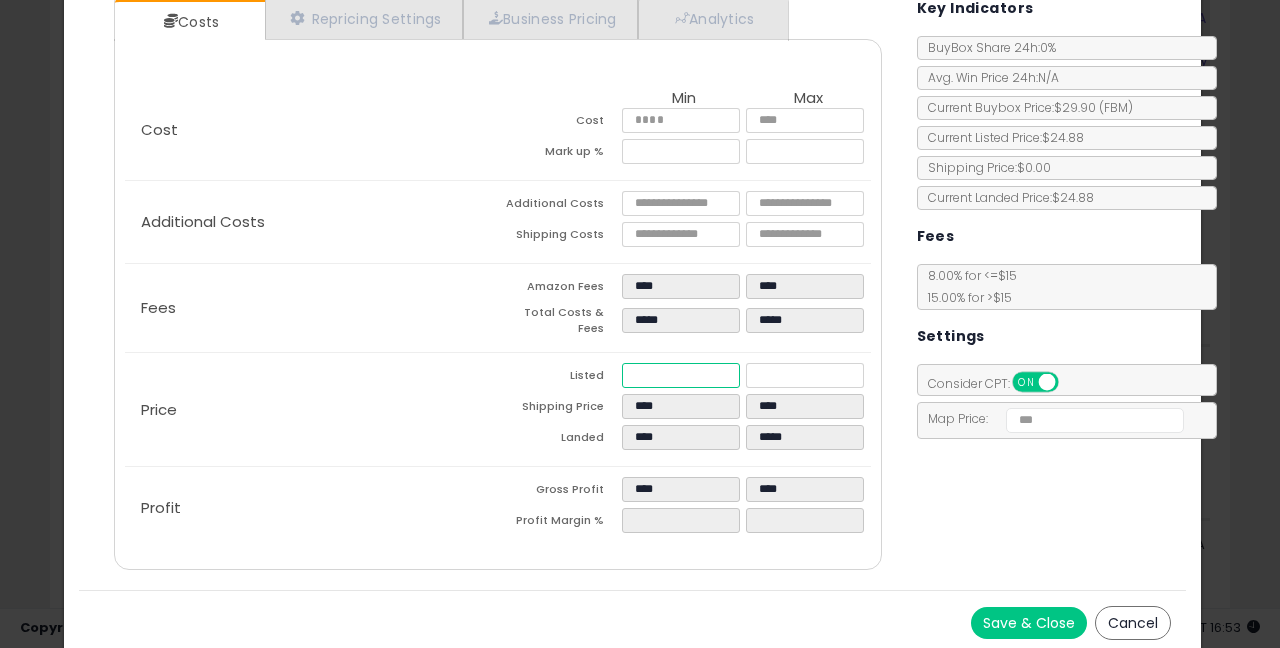 type on "****" 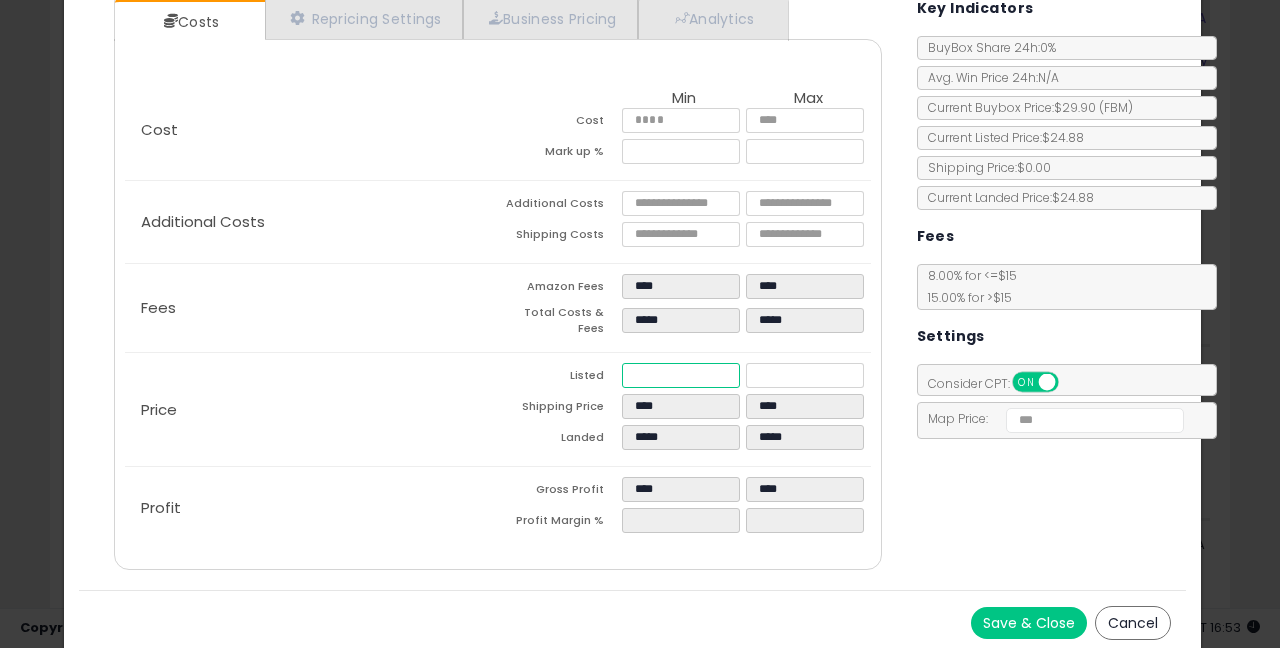 type on "****" 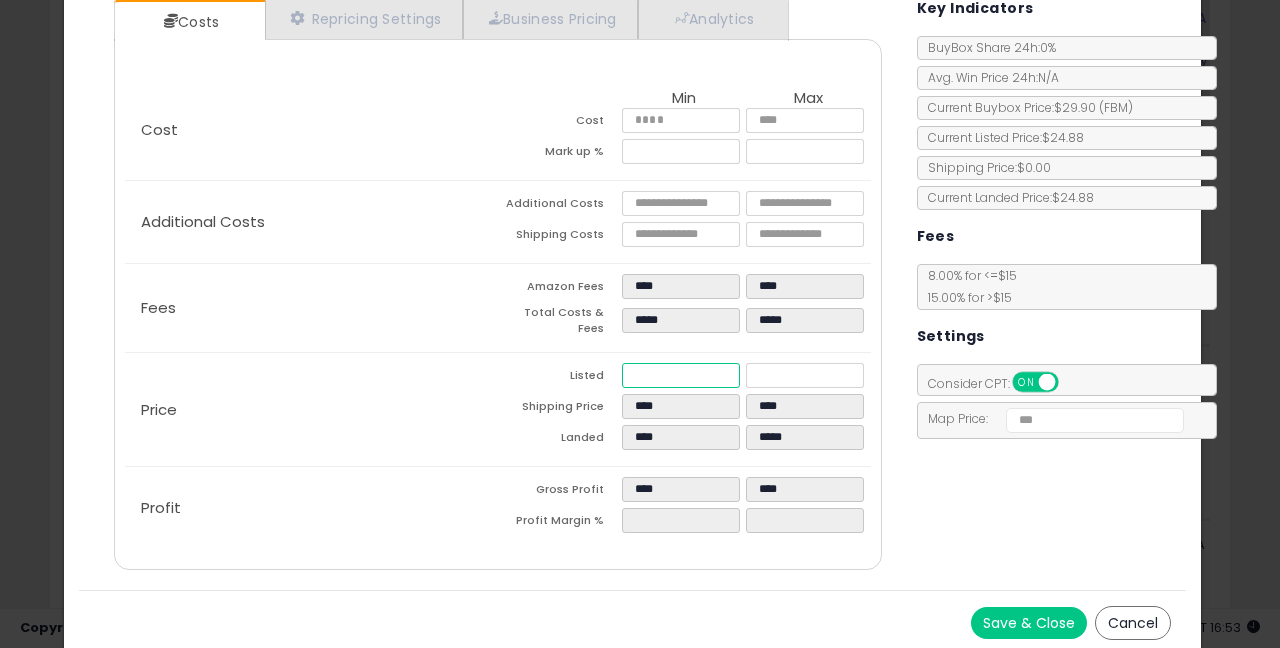 type on "****" 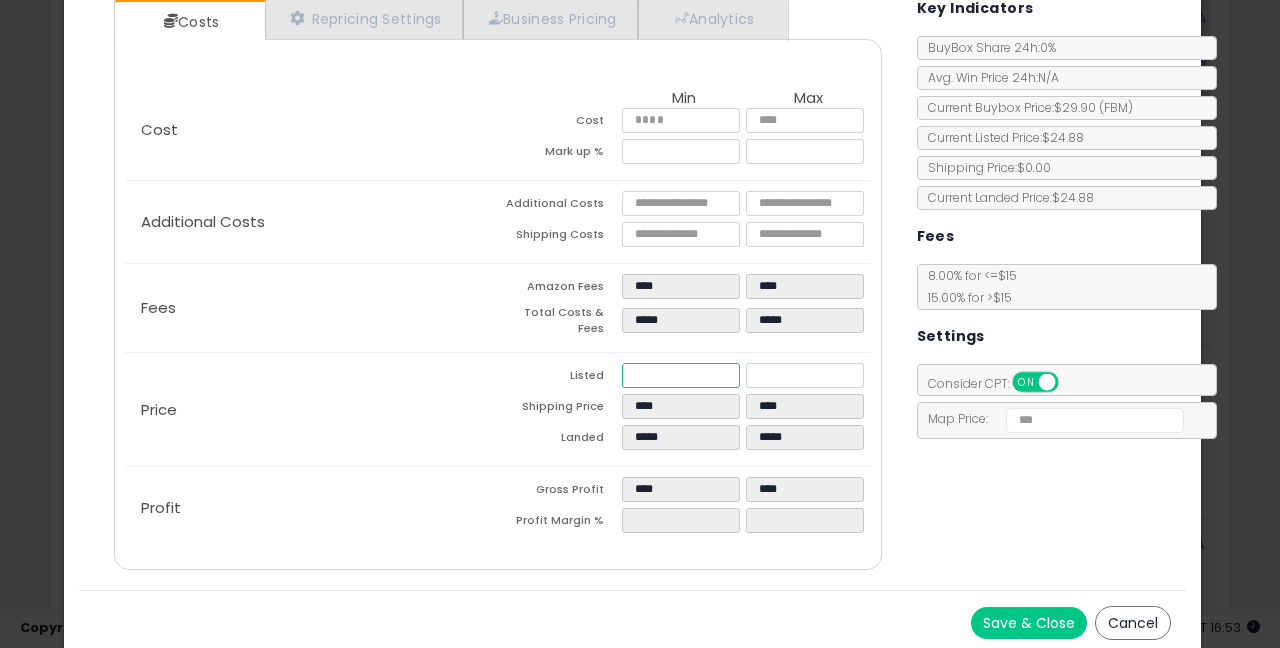 type on "*****" 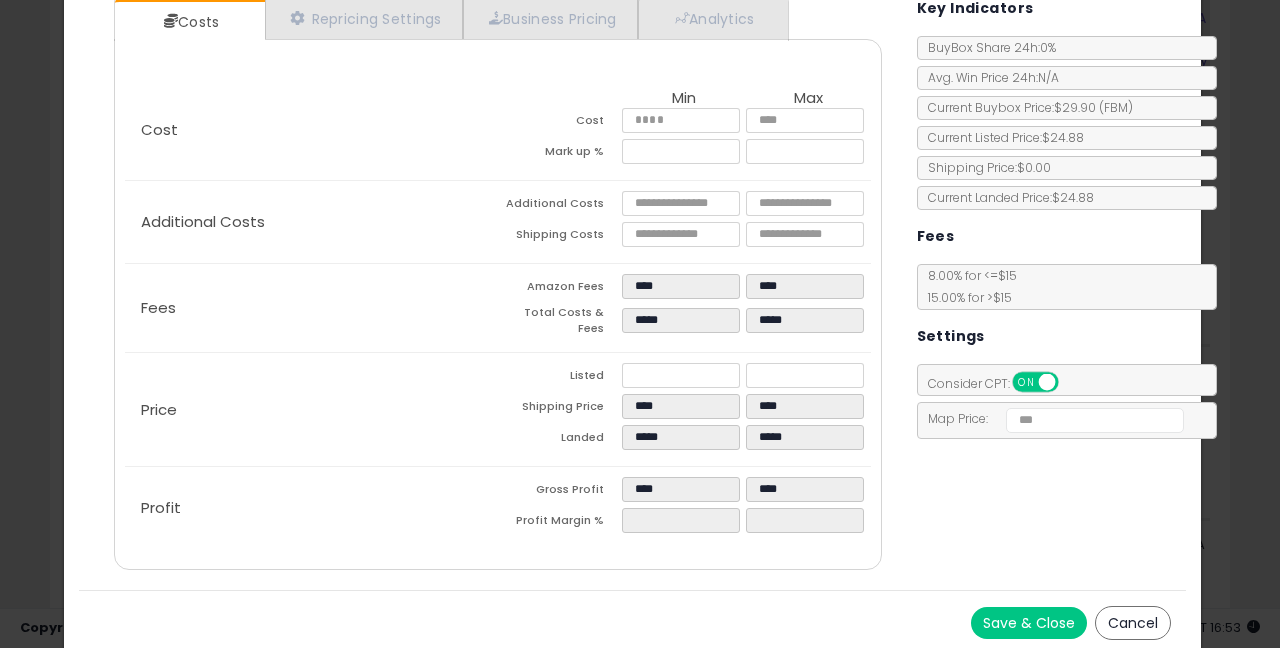 type on "*****" 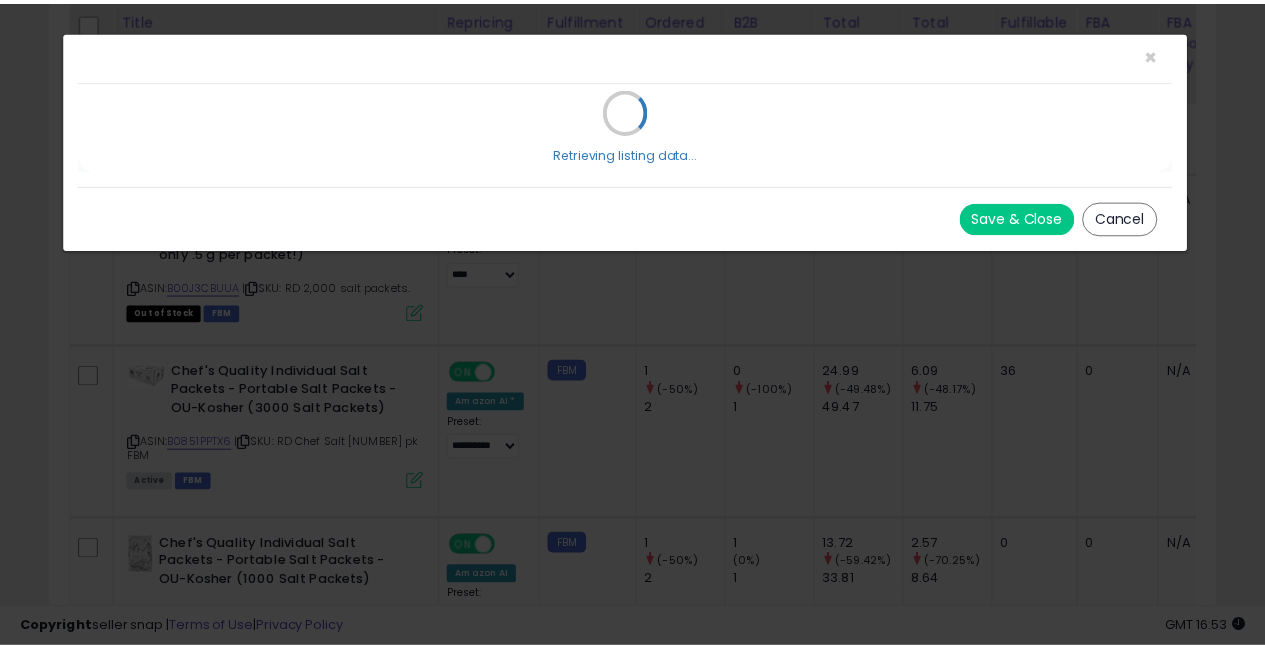 scroll, scrollTop: 0, scrollLeft: 0, axis: both 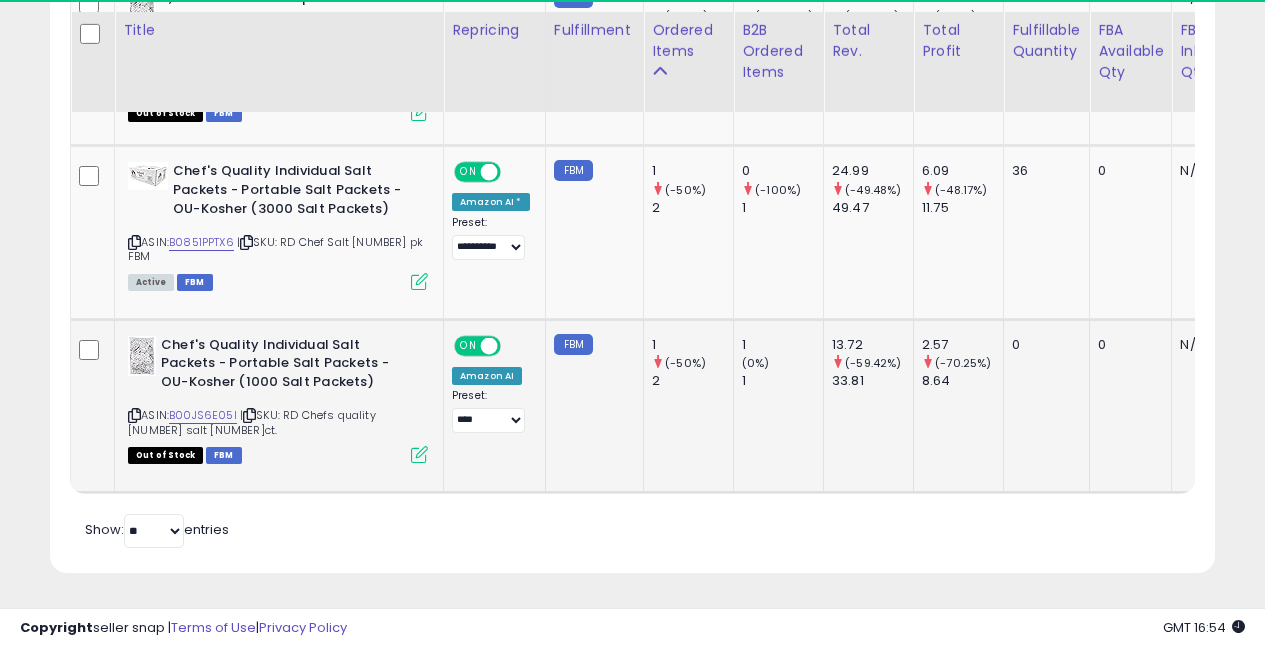 click at bounding box center [419, 454] 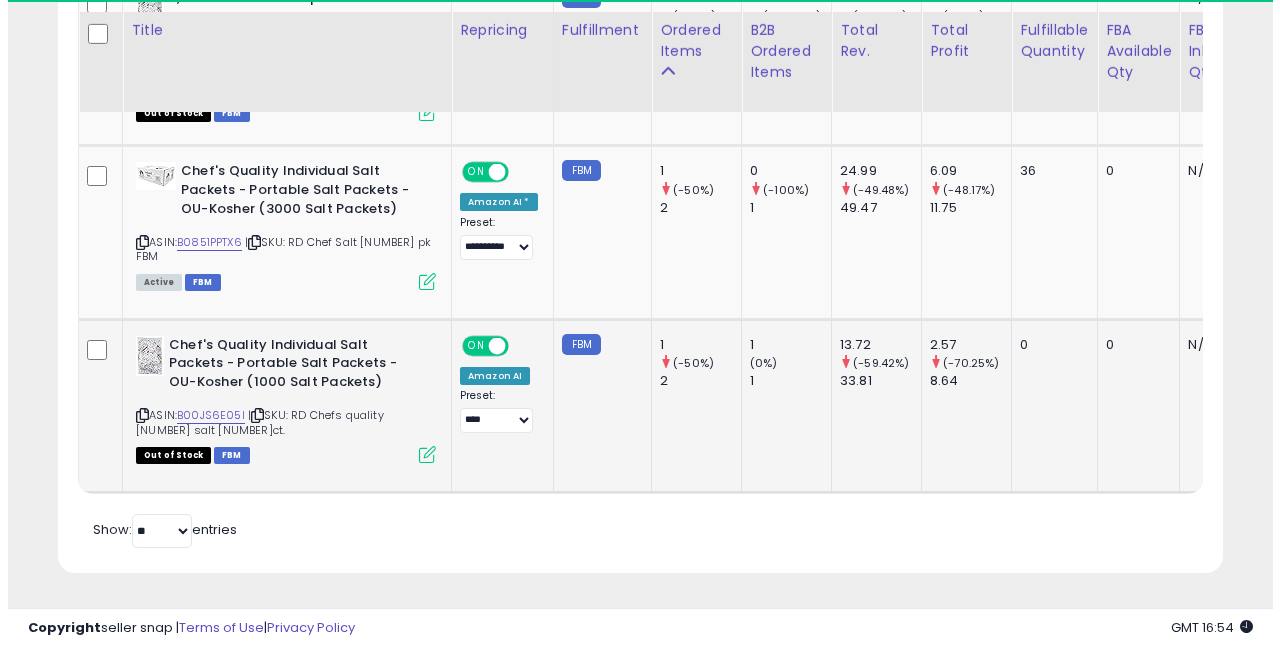 scroll, scrollTop: 999590, scrollLeft: 999317, axis: both 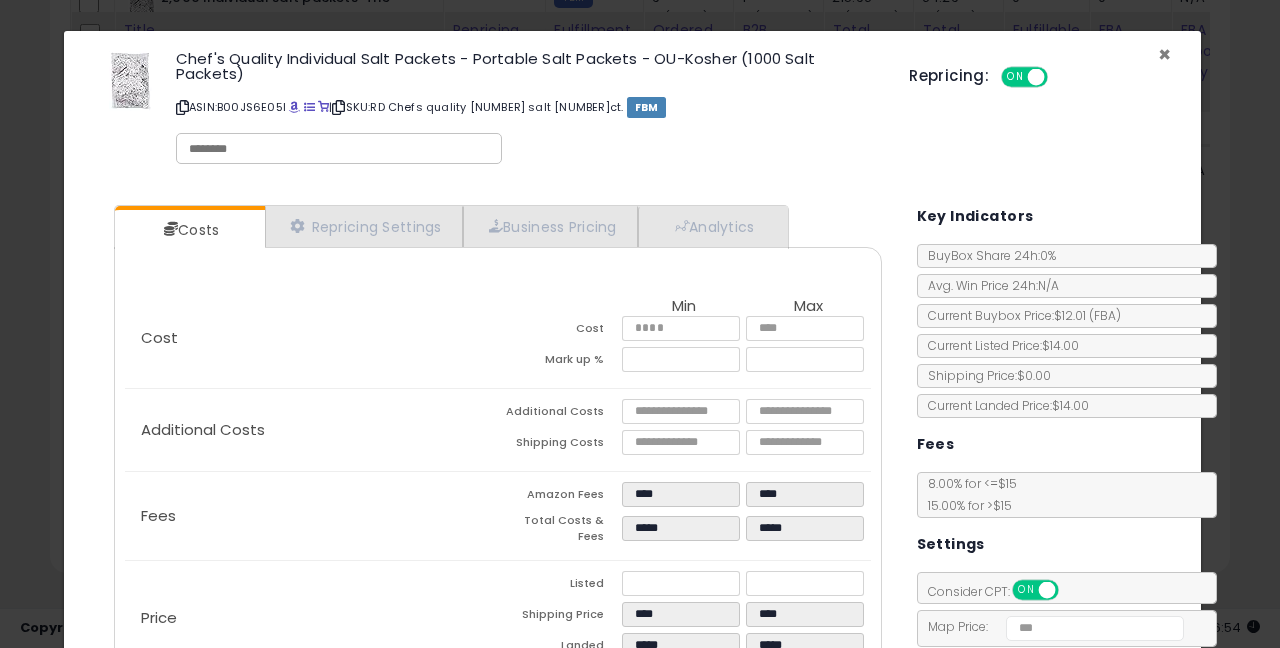 click on "×" at bounding box center (1164, 54) 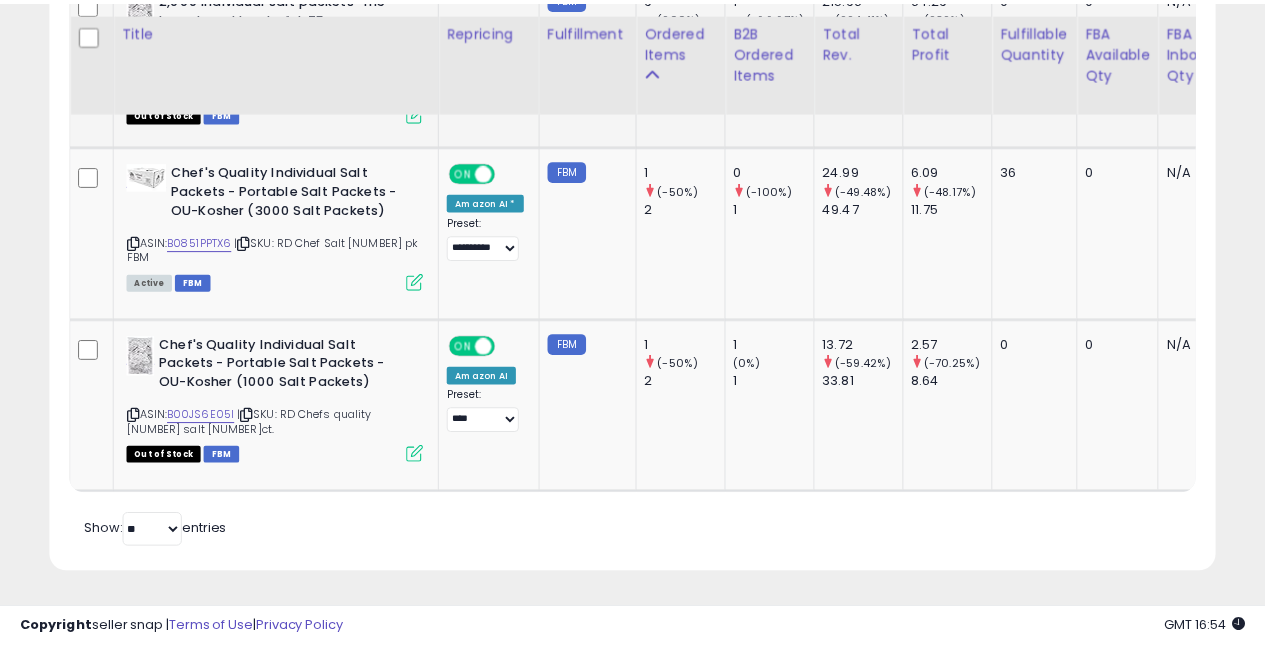 scroll, scrollTop: 410, scrollLeft: 673, axis: both 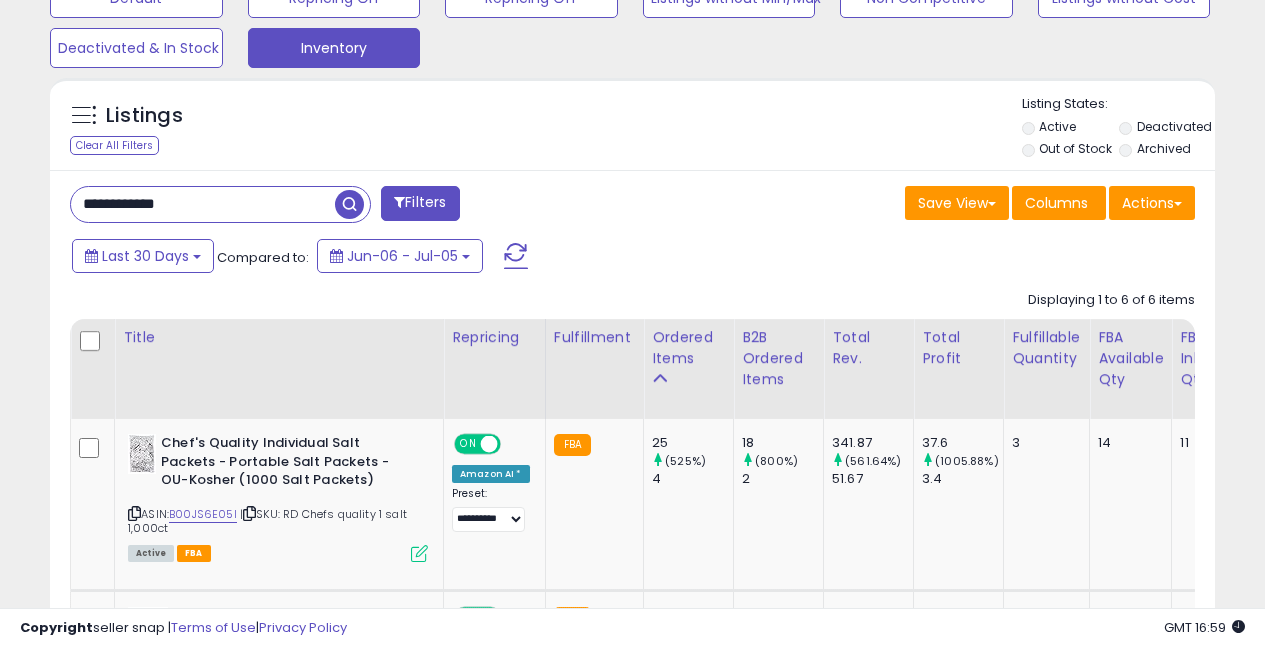drag, startPoint x: 207, startPoint y: 210, endPoint x: 0, endPoint y: 148, distance: 216.08563 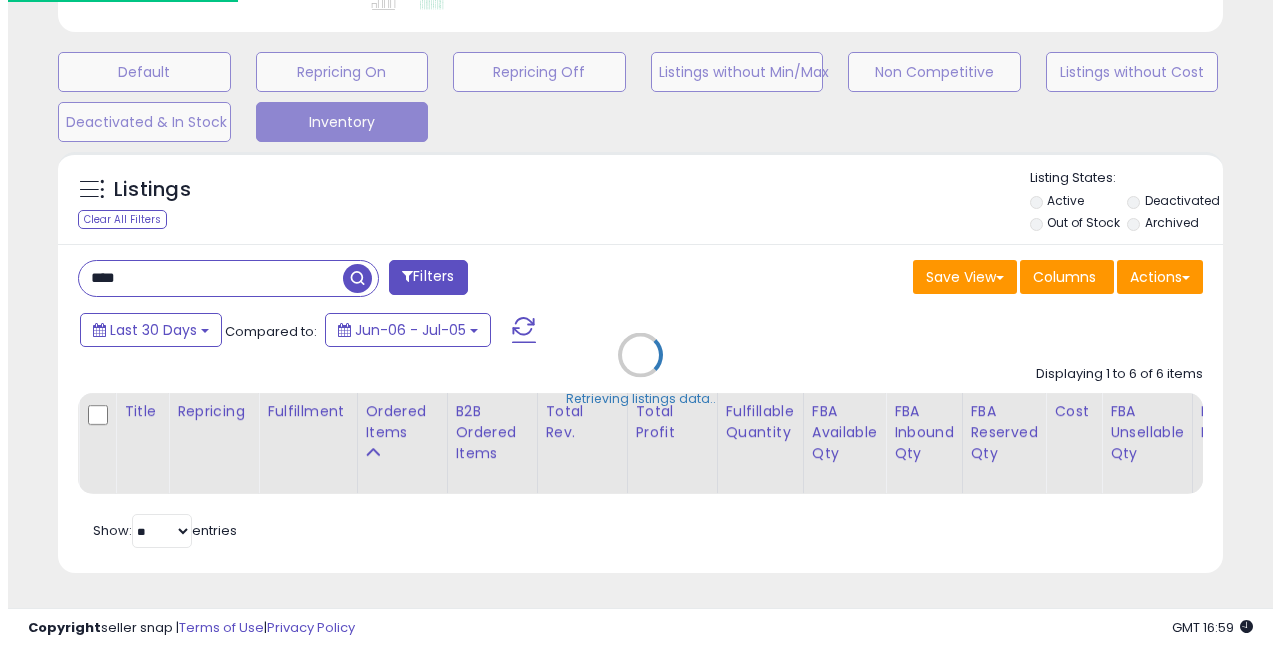 scroll, scrollTop: 593, scrollLeft: 0, axis: vertical 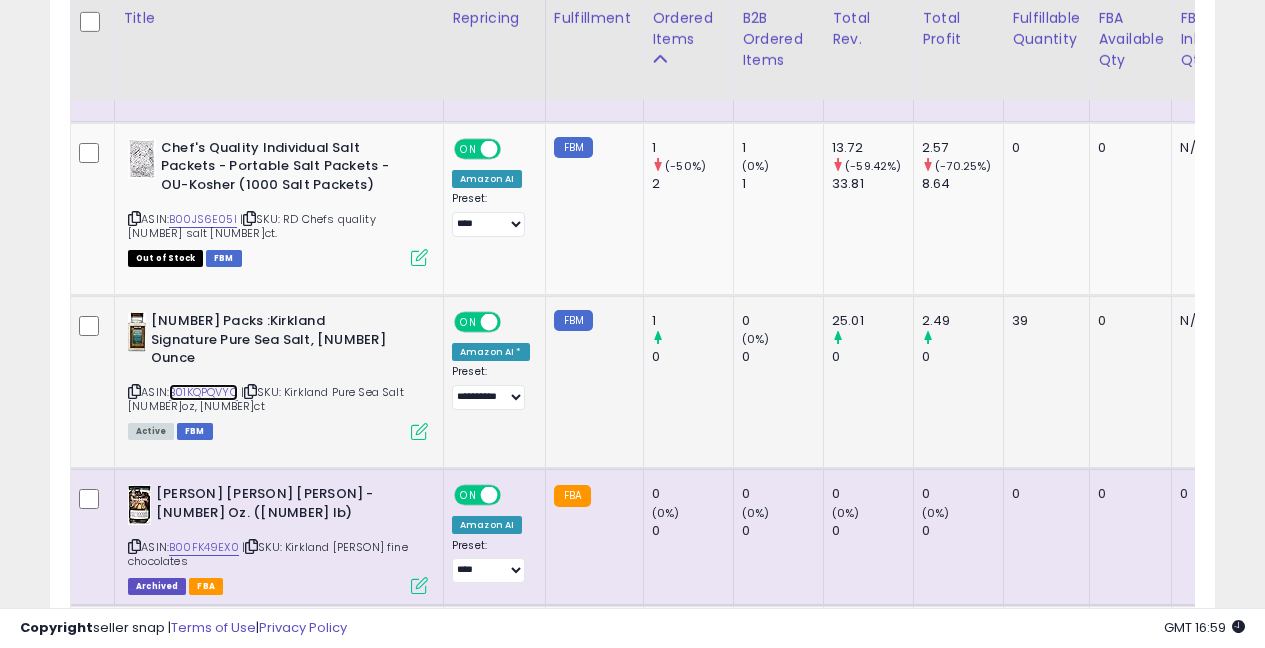 drag, startPoint x: 173, startPoint y: 376, endPoint x: 245, endPoint y: 397, distance: 75 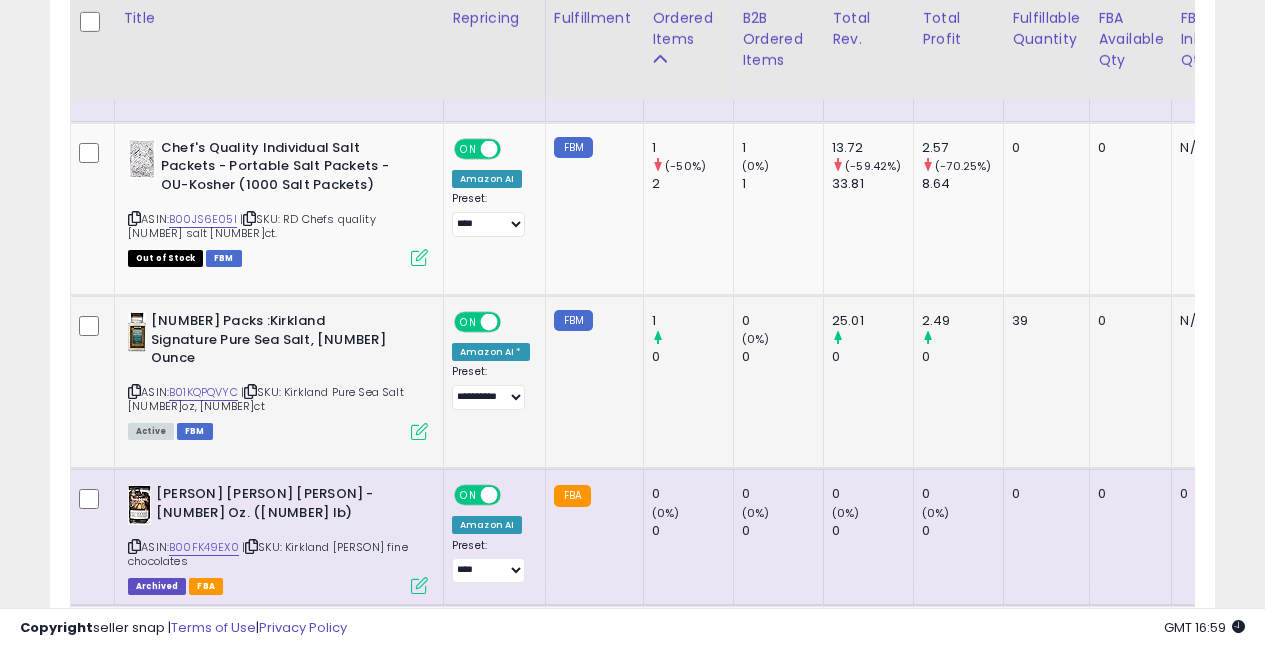 drag, startPoint x: 171, startPoint y: 372, endPoint x: 243, endPoint y: 374, distance: 72.02777 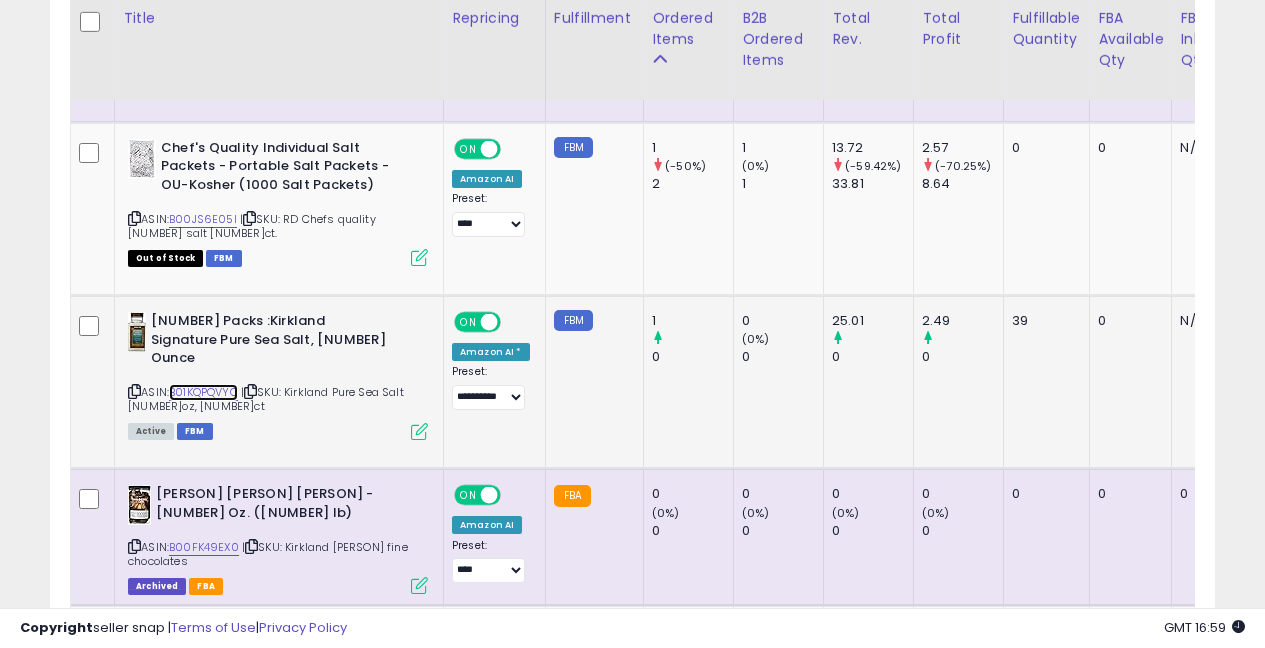 click on "B01KQPQVYC" at bounding box center (203, 392) 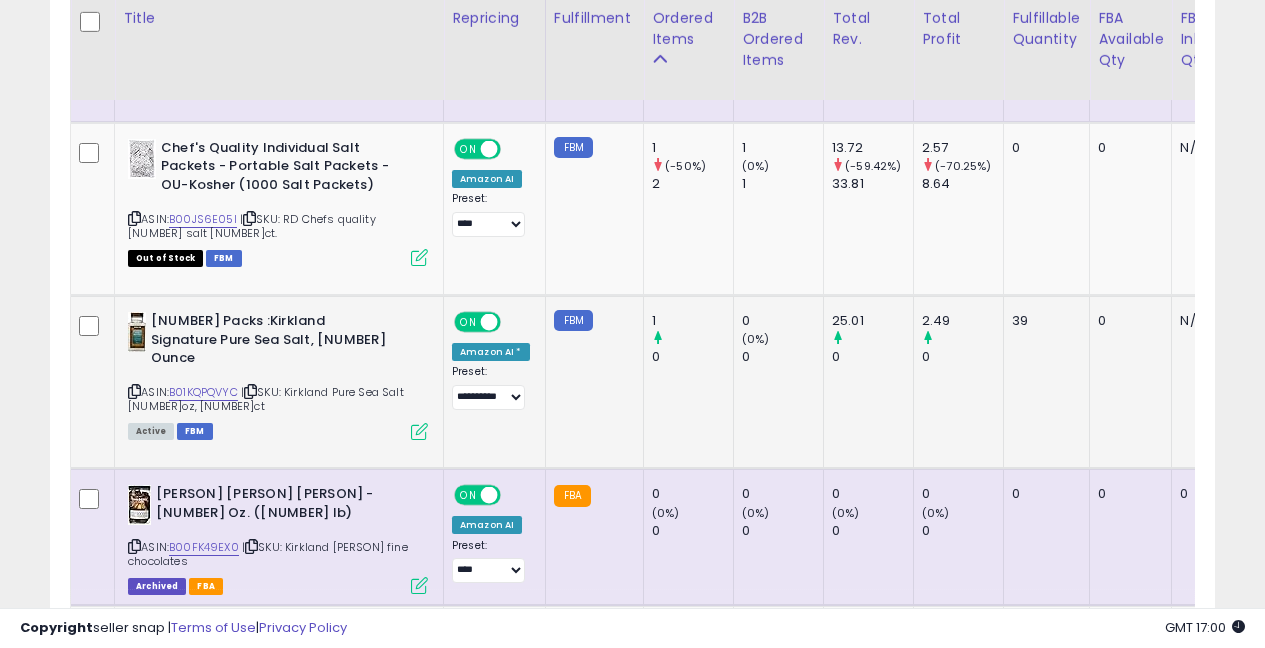 click at bounding box center (419, 431) 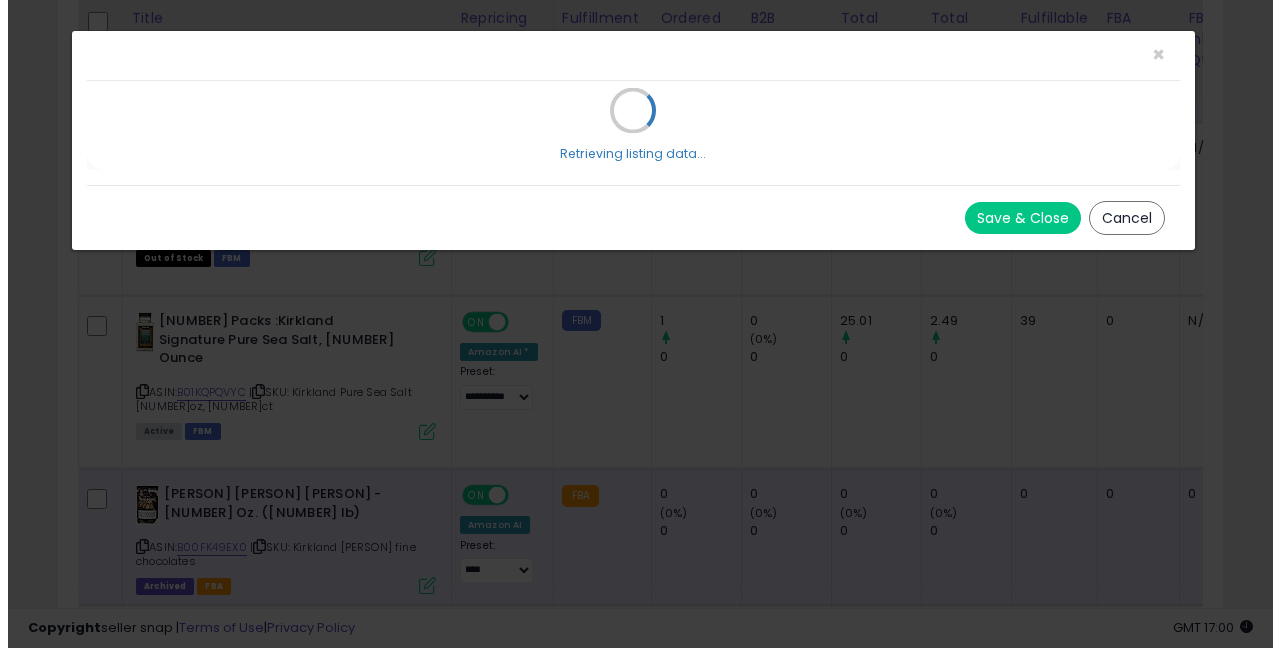 scroll, scrollTop: 999590, scrollLeft: 999317, axis: both 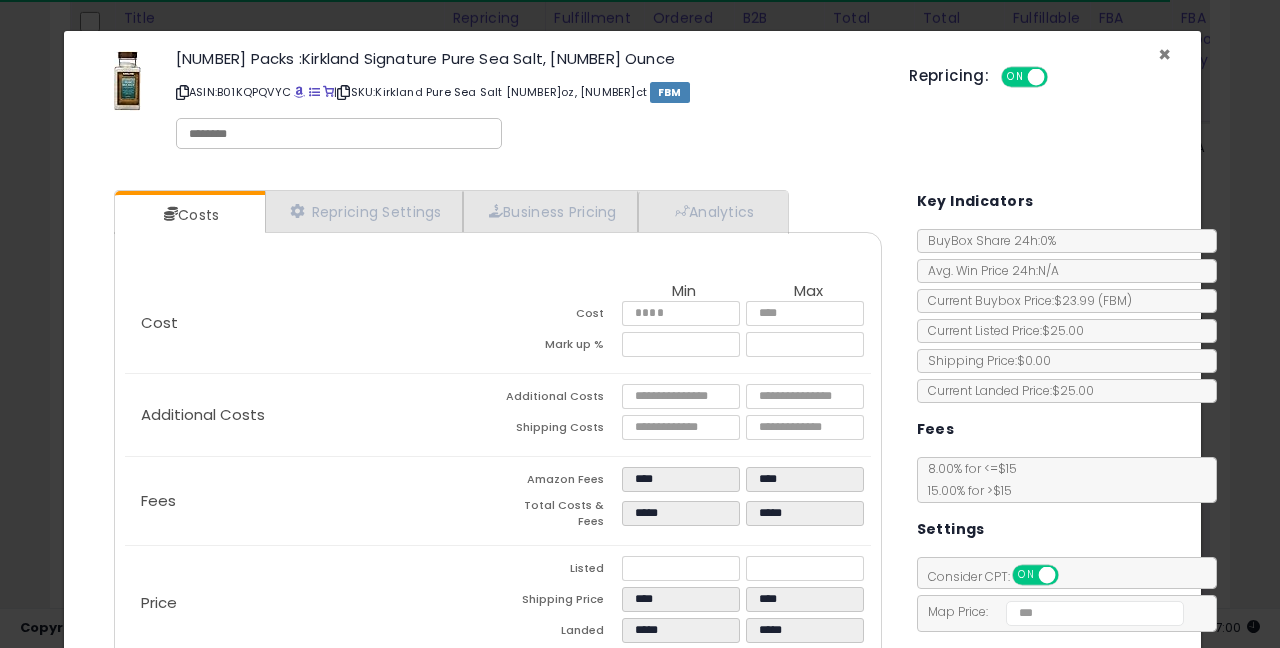 click on "×" at bounding box center (1164, 54) 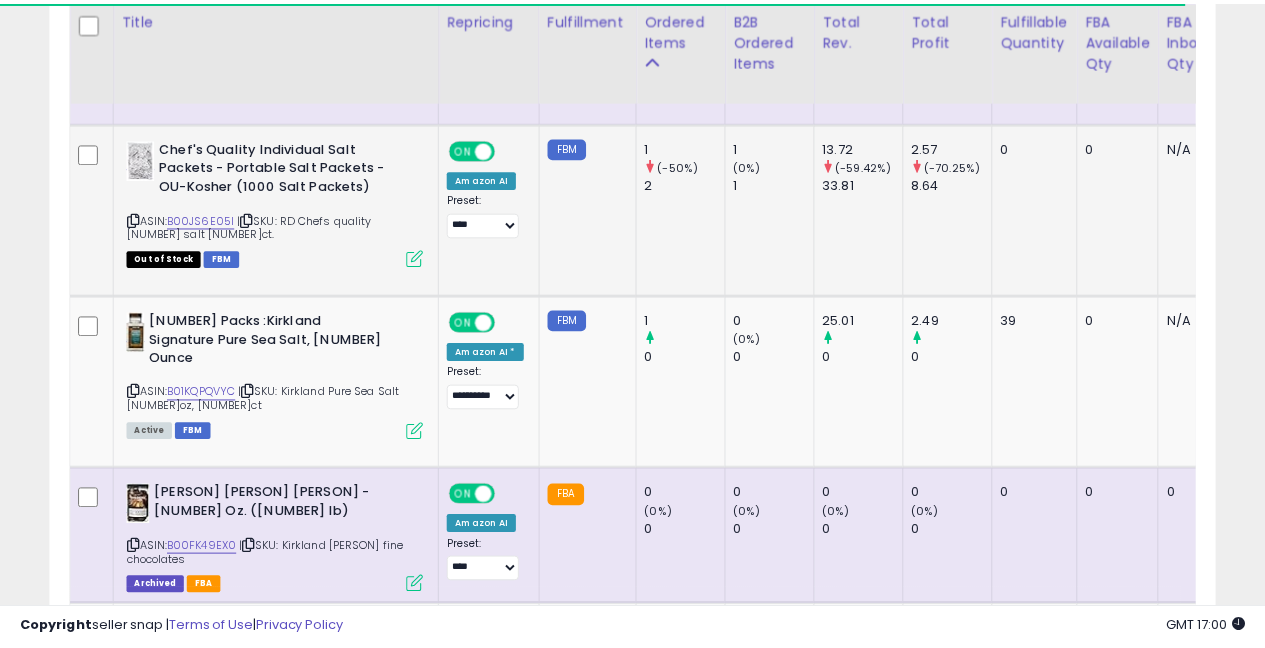 scroll, scrollTop: 410, scrollLeft: 673, axis: both 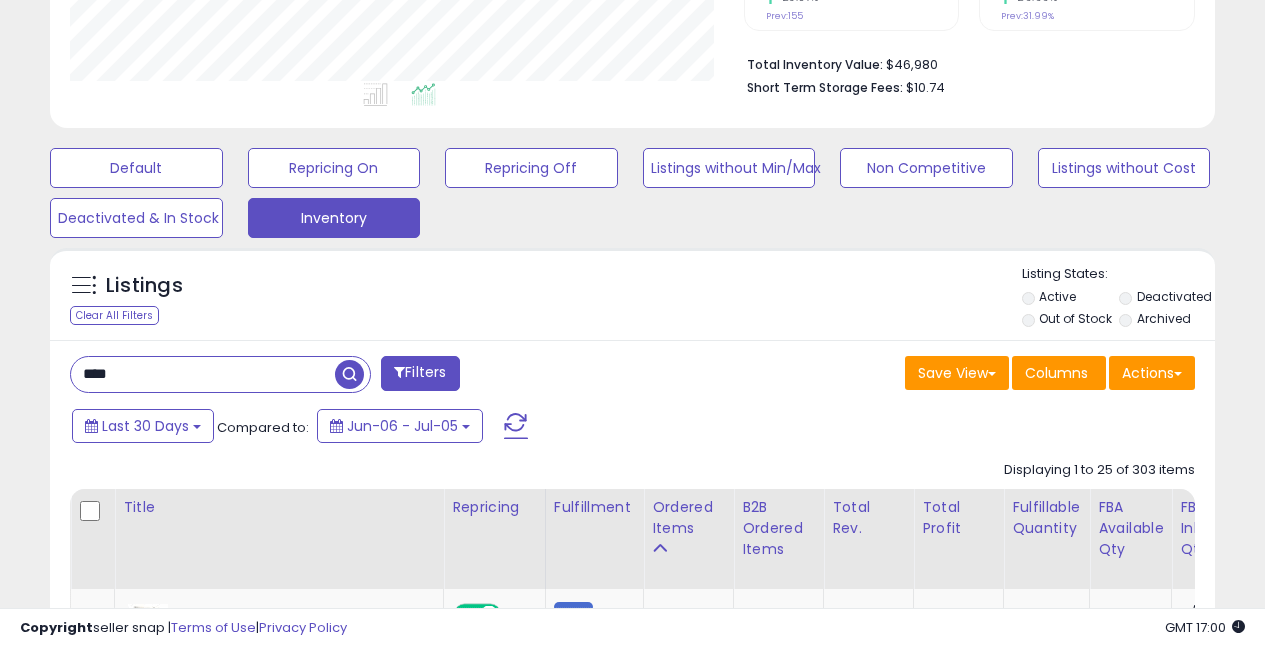 drag, startPoint x: 140, startPoint y: 369, endPoint x: 0, endPoint y: 312, distance: 151.15886 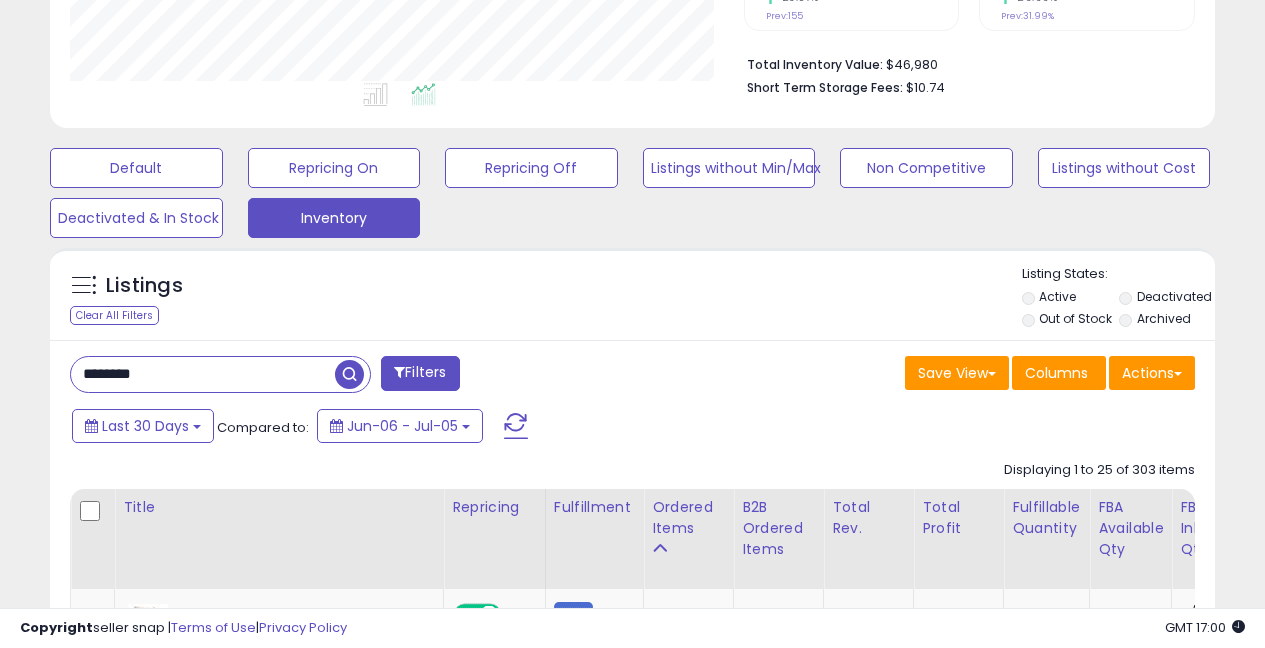 type on "********" 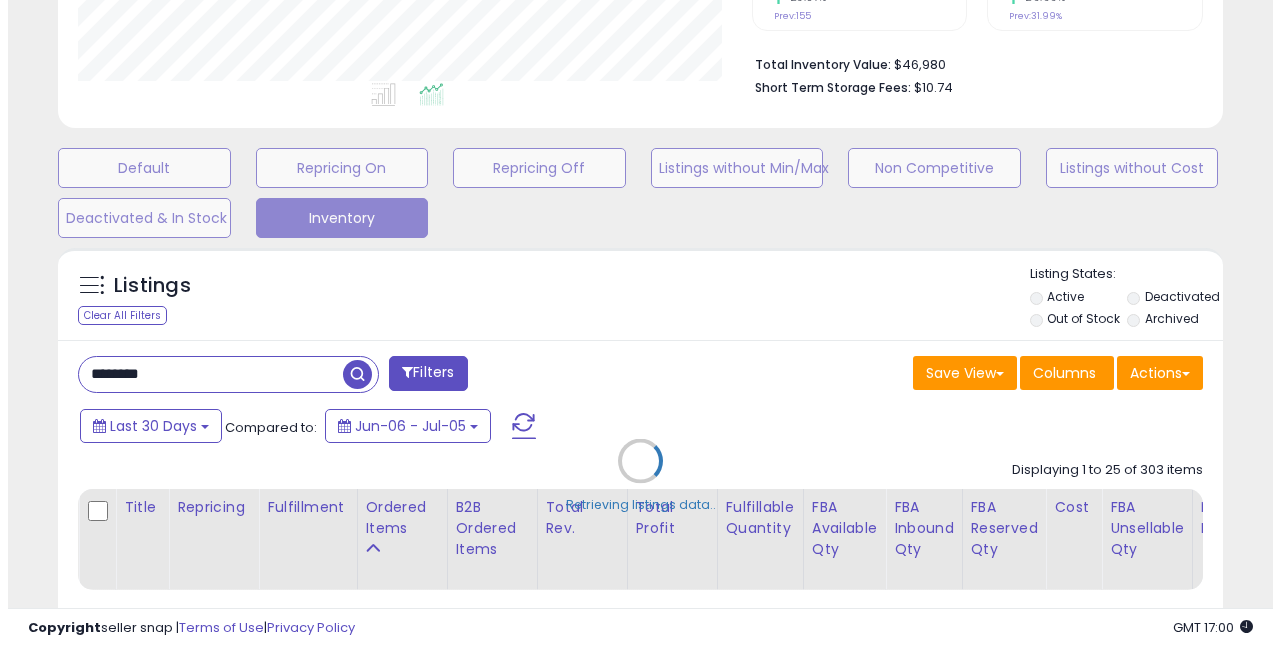 scroll, scrollTop: 999590, scrollLeft: 999317, axis: both 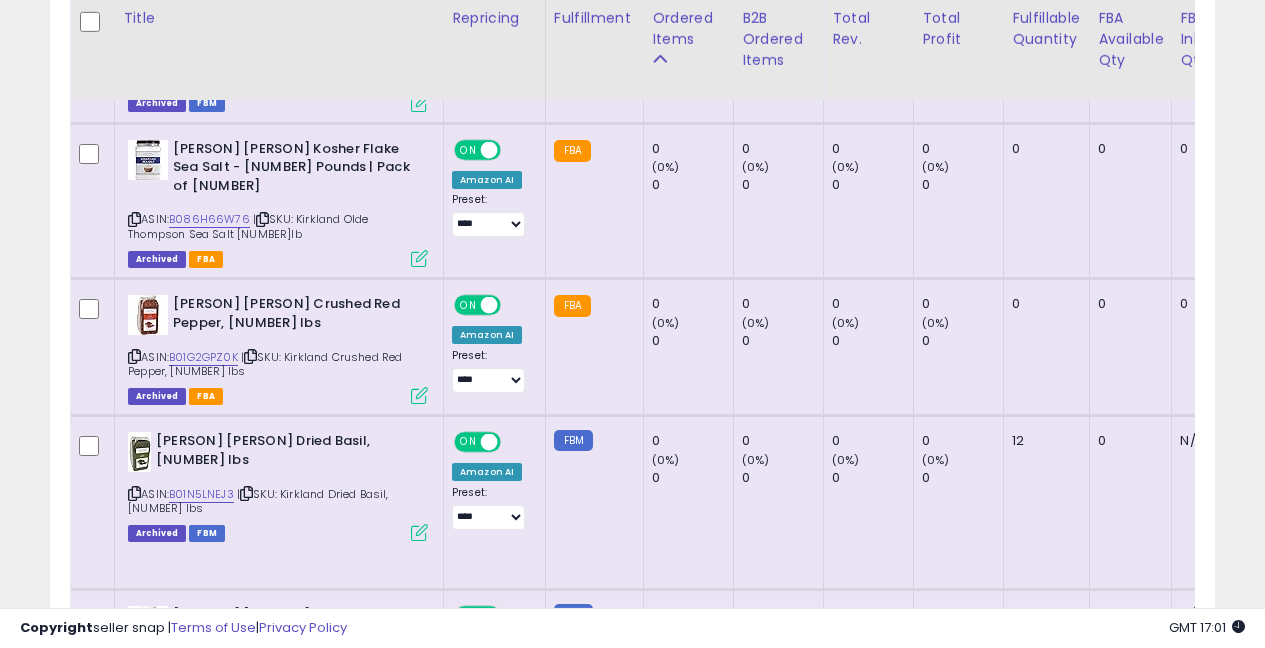 drag, startPoint x: 171, startPoint y: 202, endPoint x: 246, endPoint y: 202, distance: 75 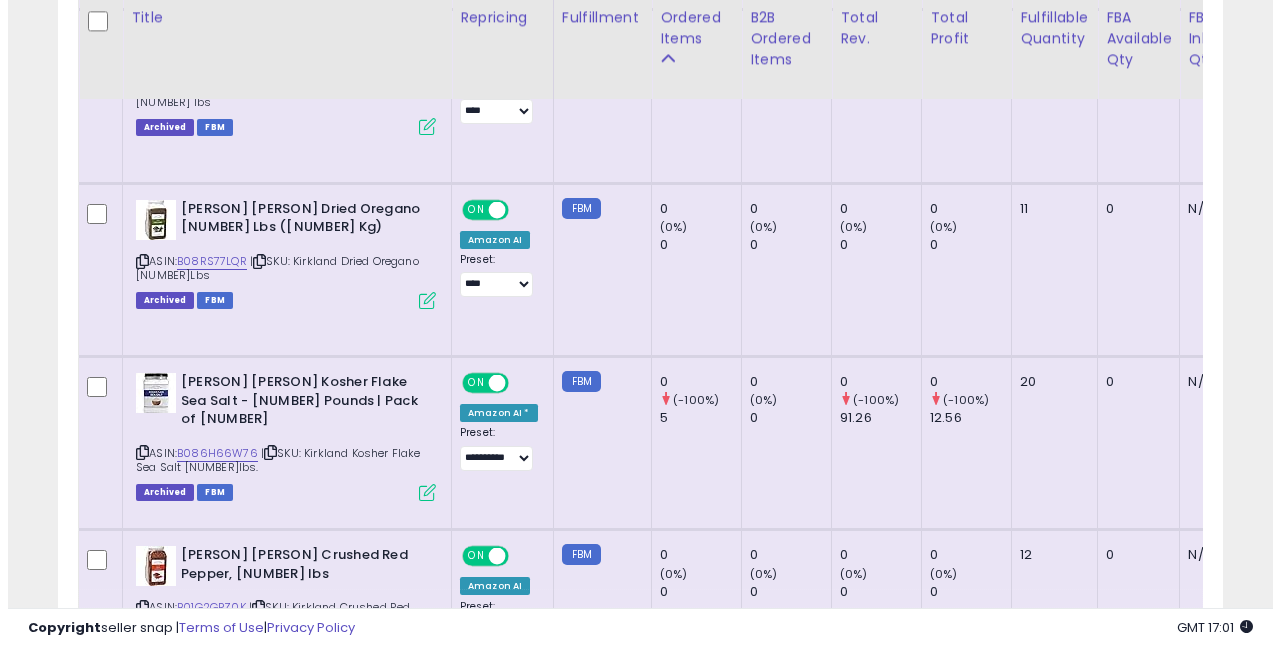 scroll, scrollTop: 1670, scrollLeft: 0, axis: vertical 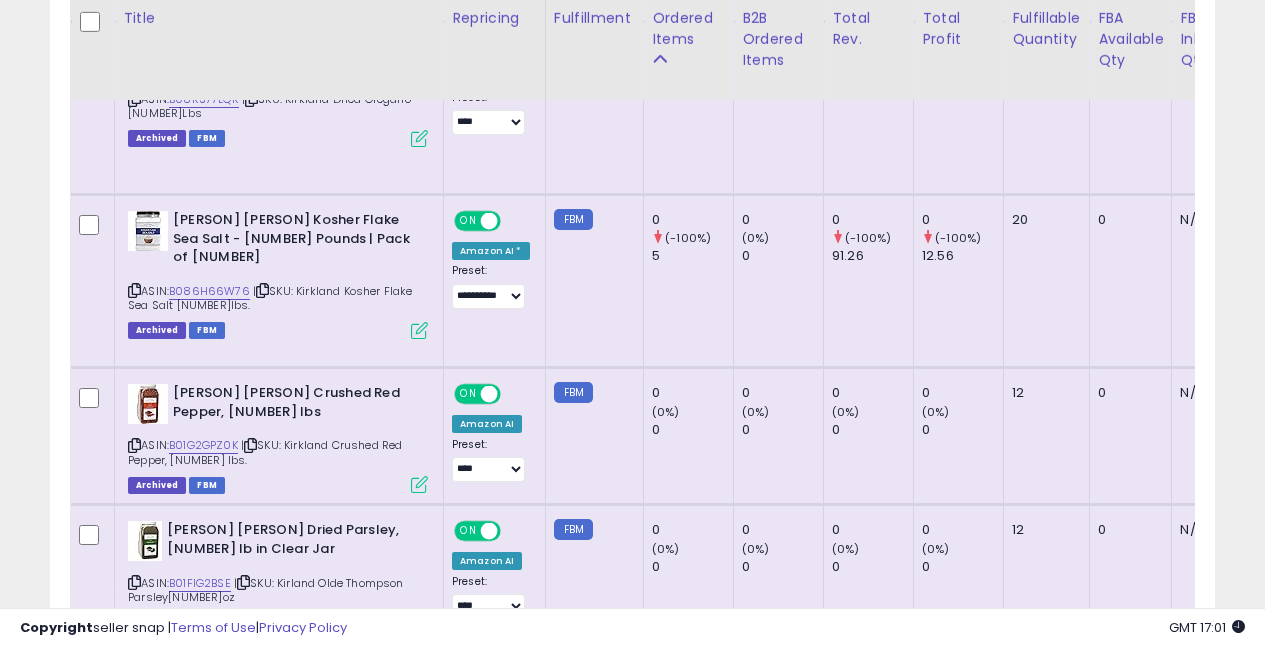 click at bounding box center [419, 330] 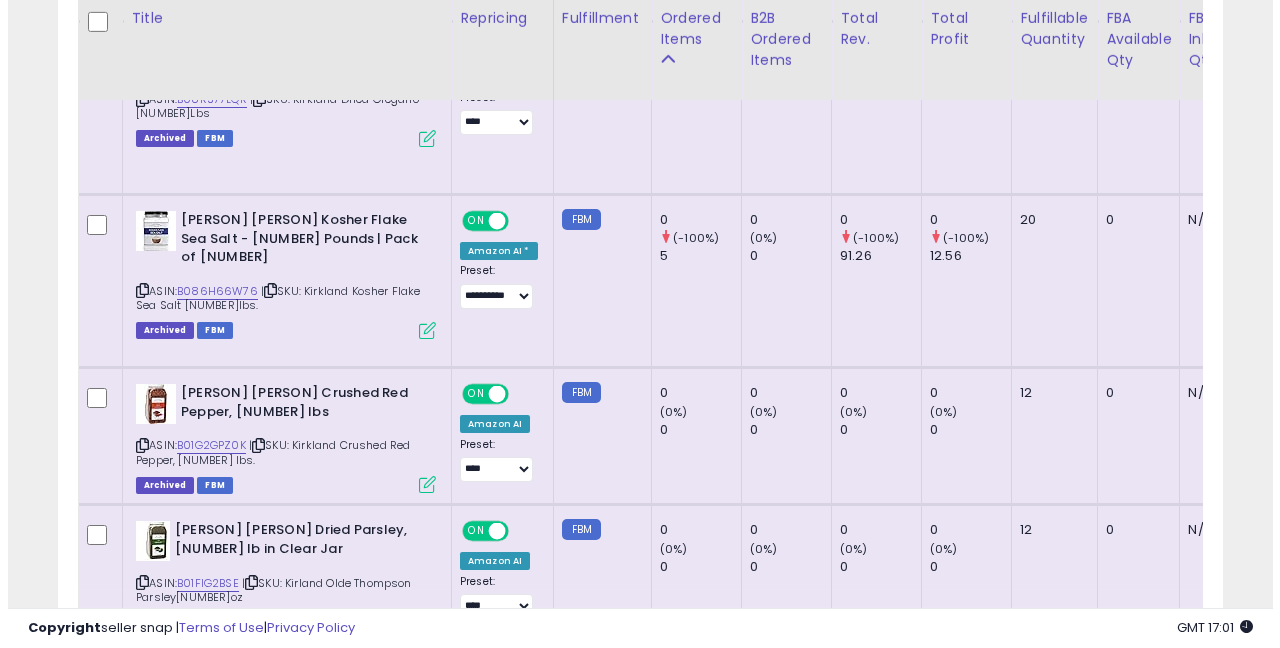 scroll, scrollTop: 999590, scrollLeft: 999317, axis: both 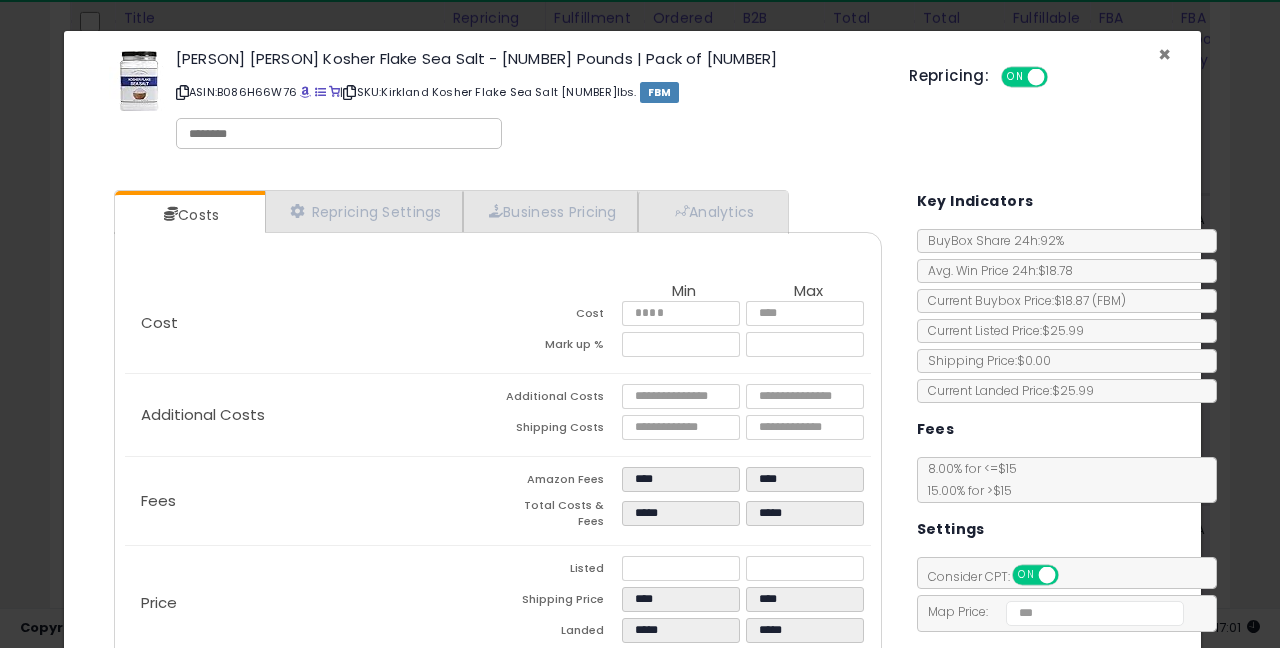 click on "×" at bounding box center [1164, 54] 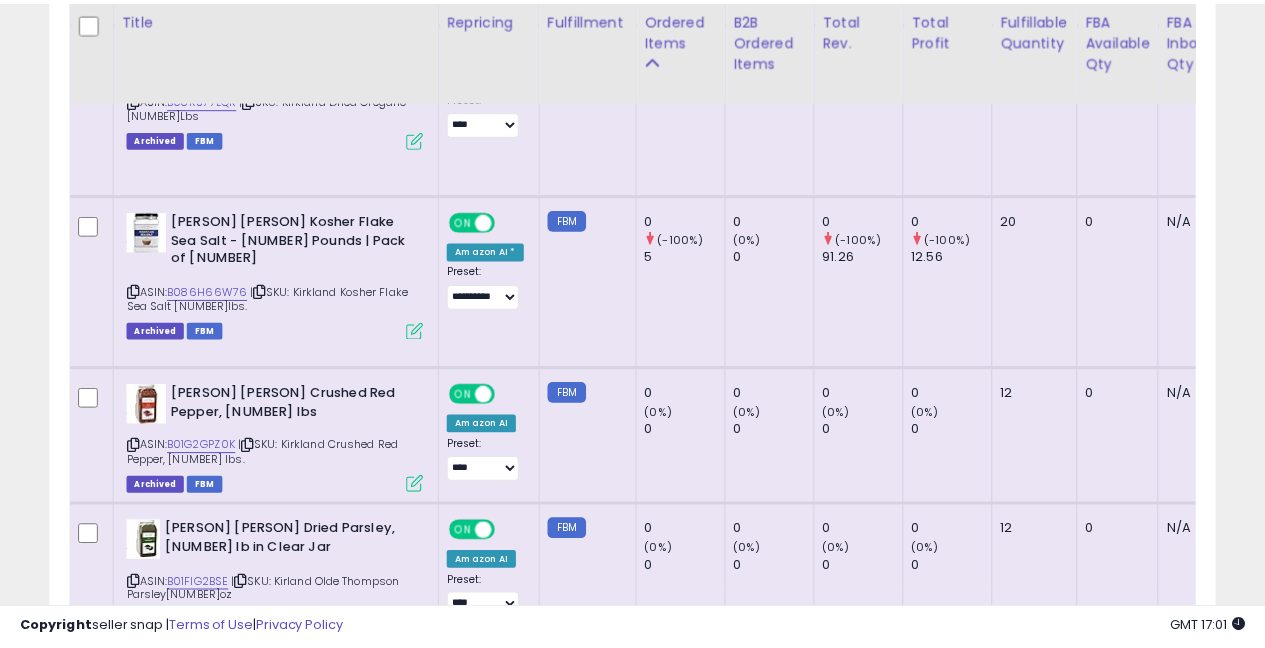 scroll, scrollTop: 410, scrollLeft: 673, axis: both 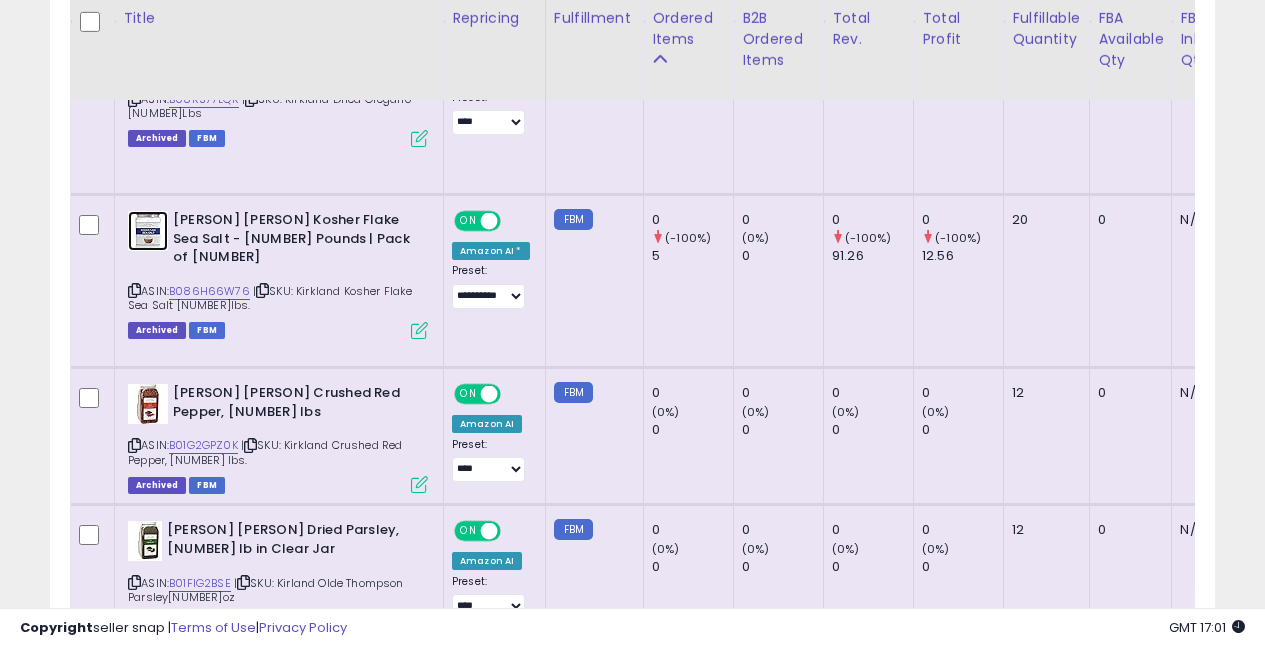 click at bounding box center (148, 231) 